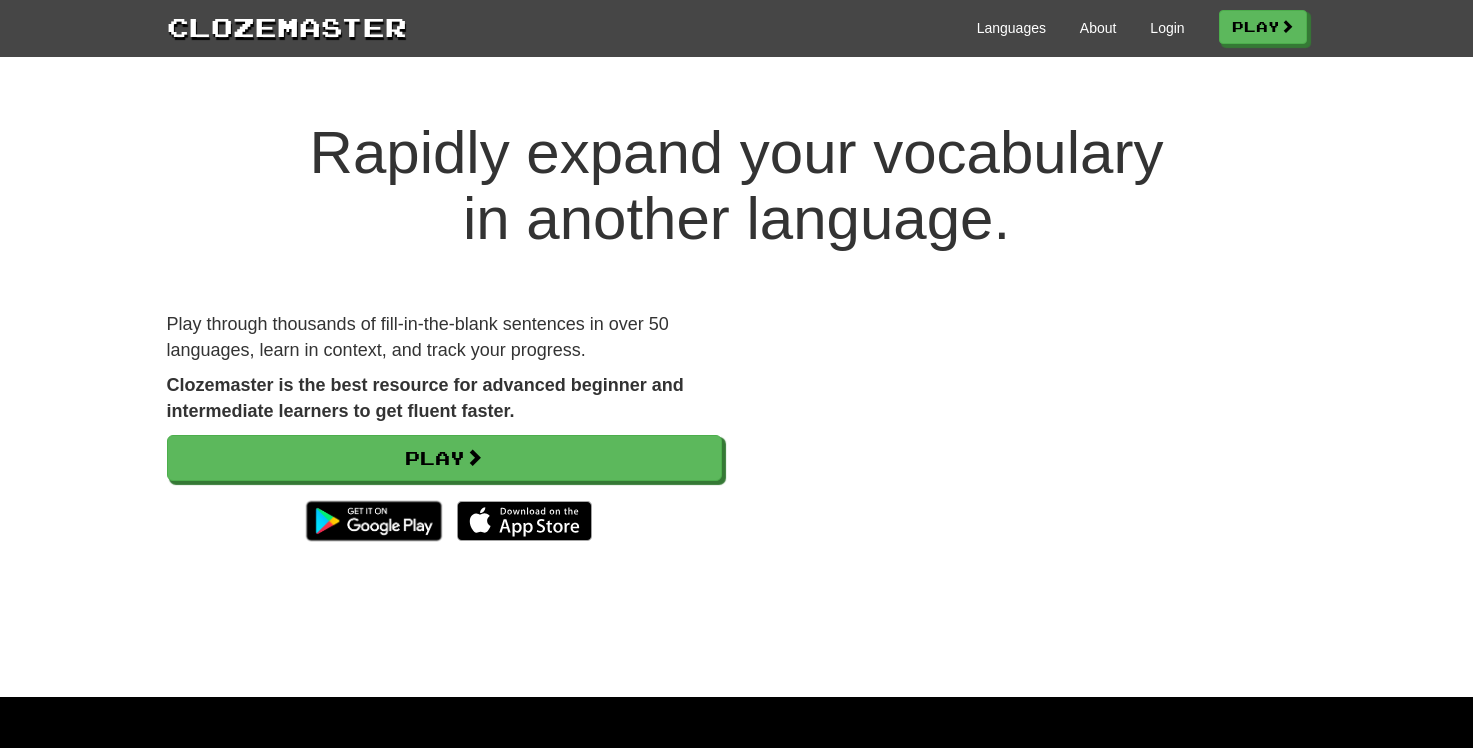 scroll, scrollTop: 0, scrollLeft: 0, axis: both 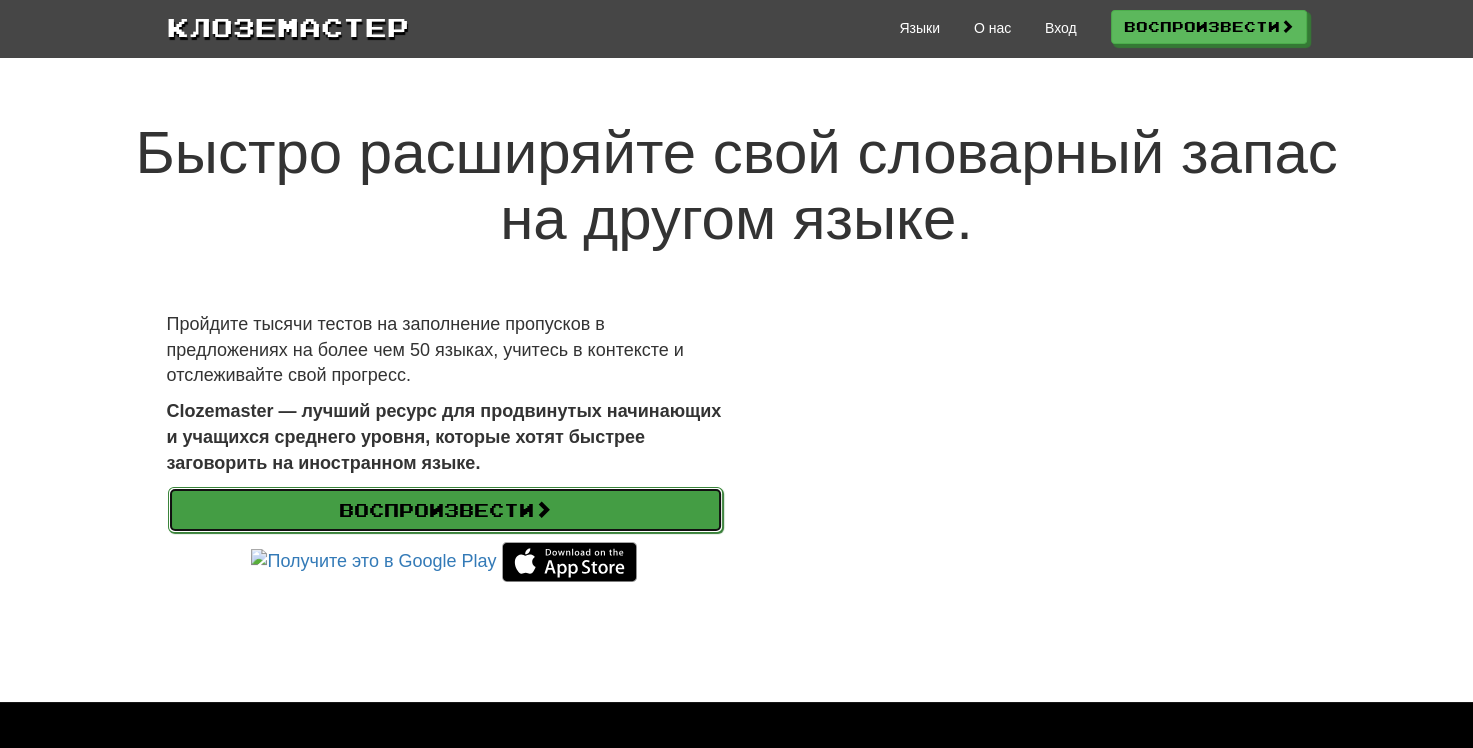 click on "Воспроизвести" at bounding box center (445, 510) 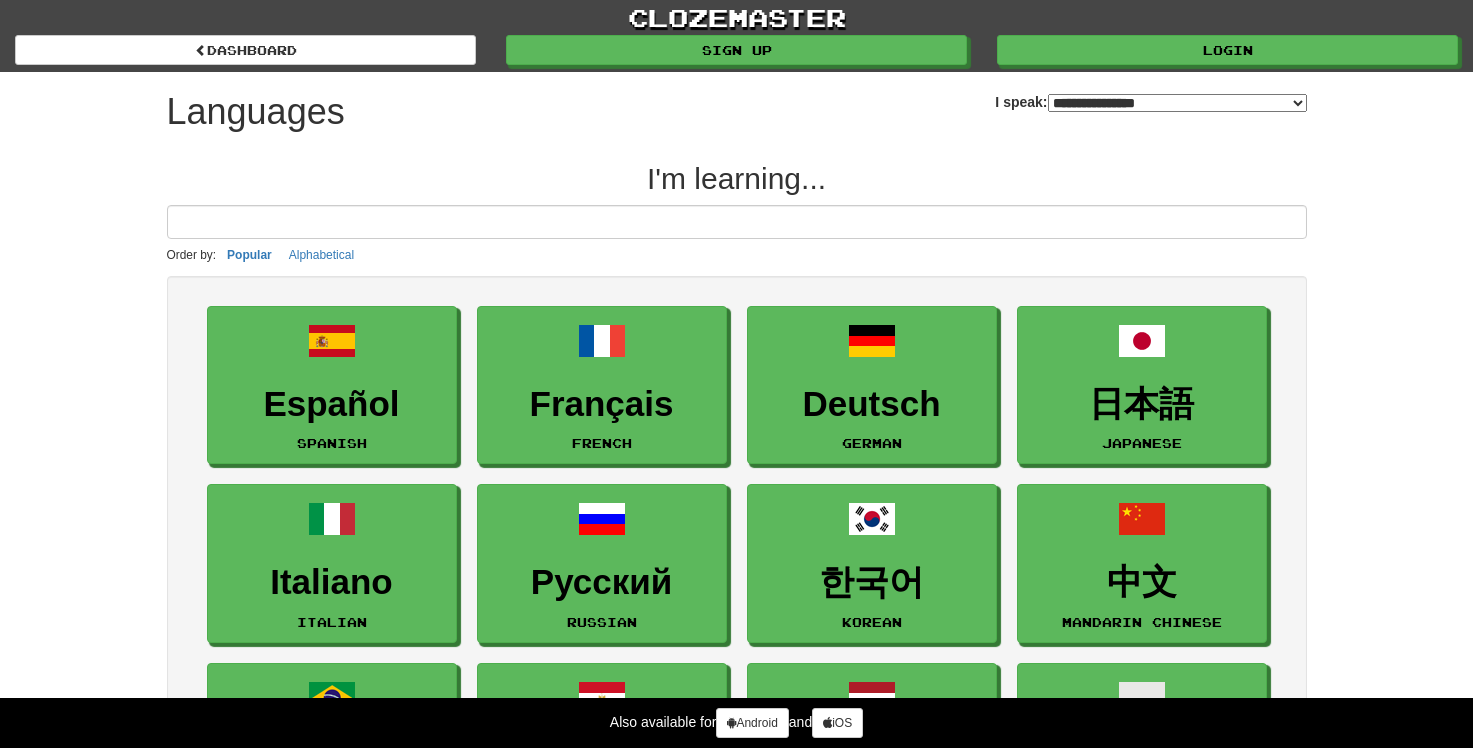 select on "*******" 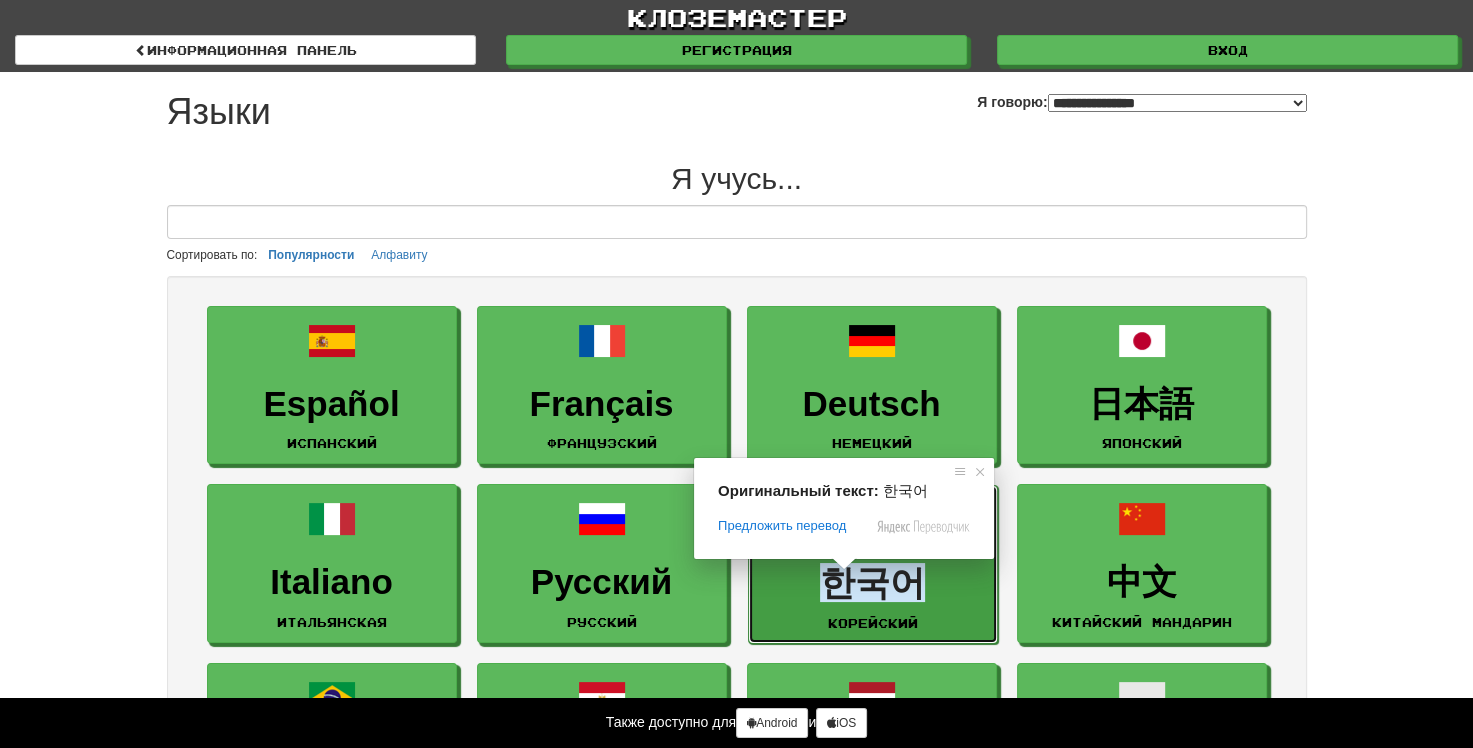click on "한국어" at bounding box center (872, 582) 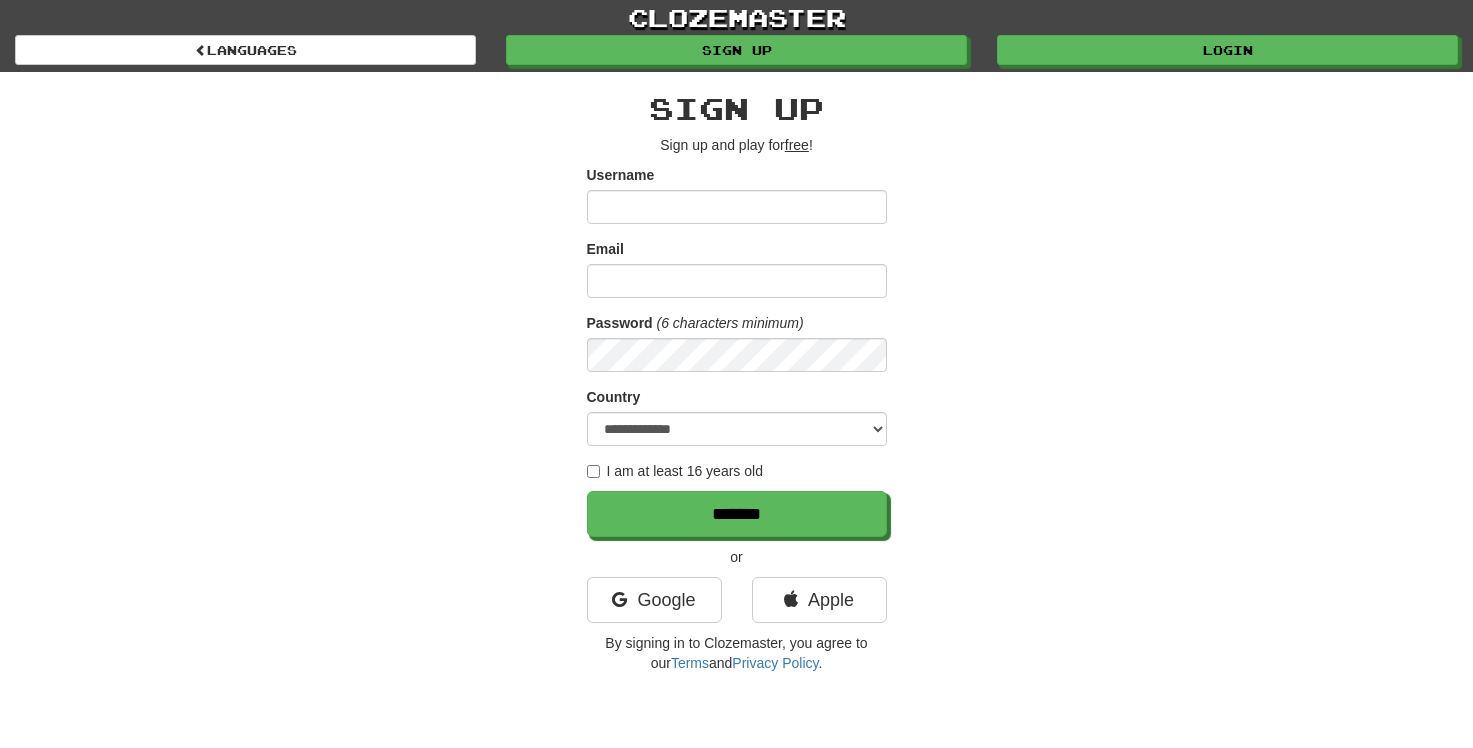 scroll, scrollTop: 0, scrollLeft: 0, axis: both 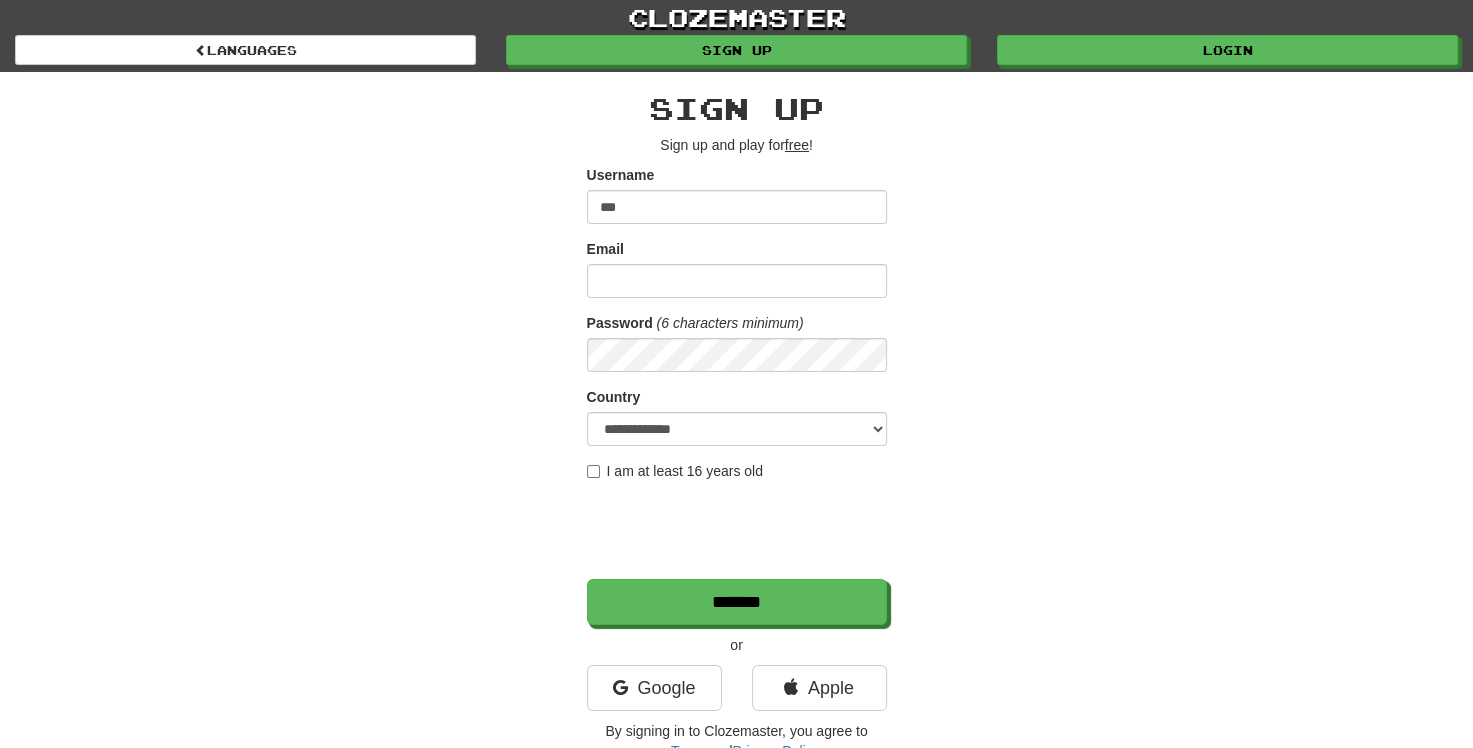 type on "***" 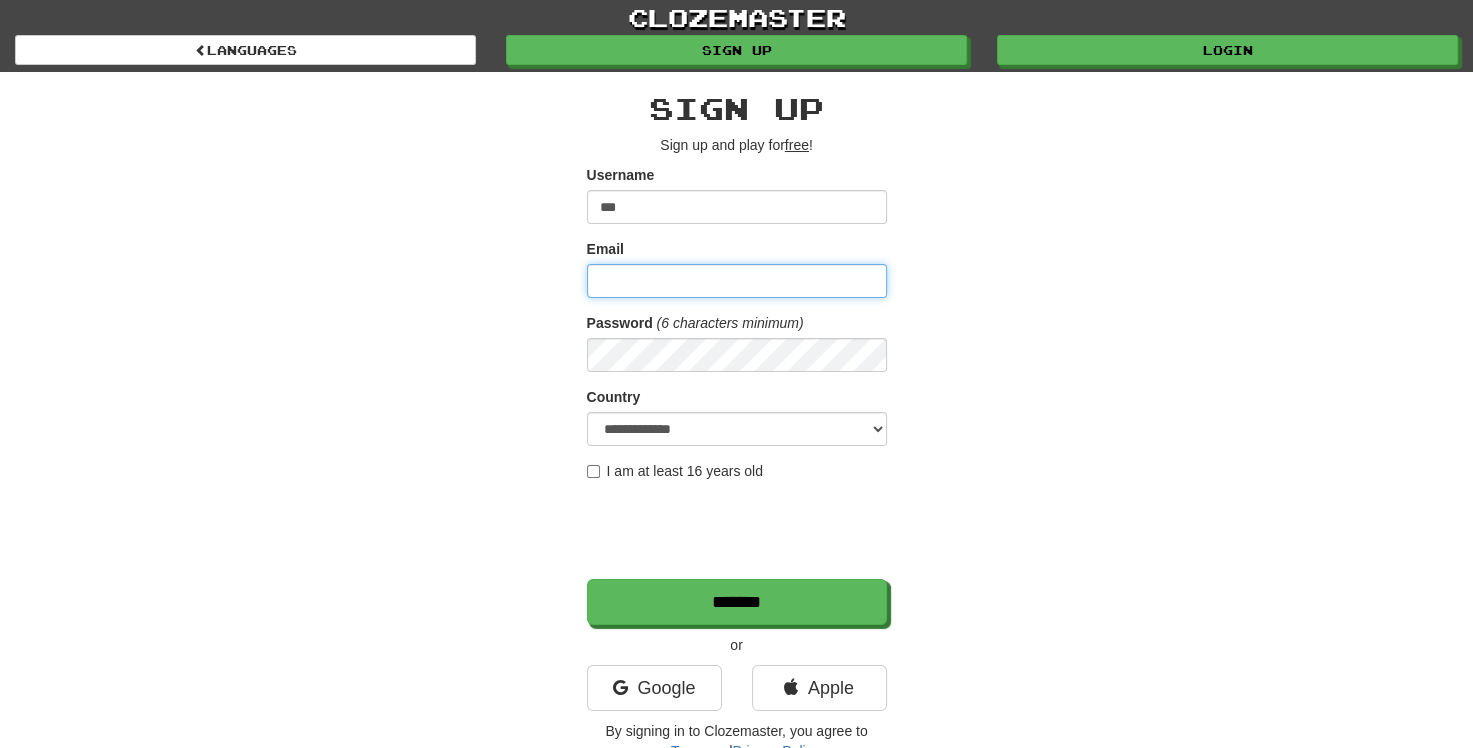 click on "Email" at bounding box center [737, 281] 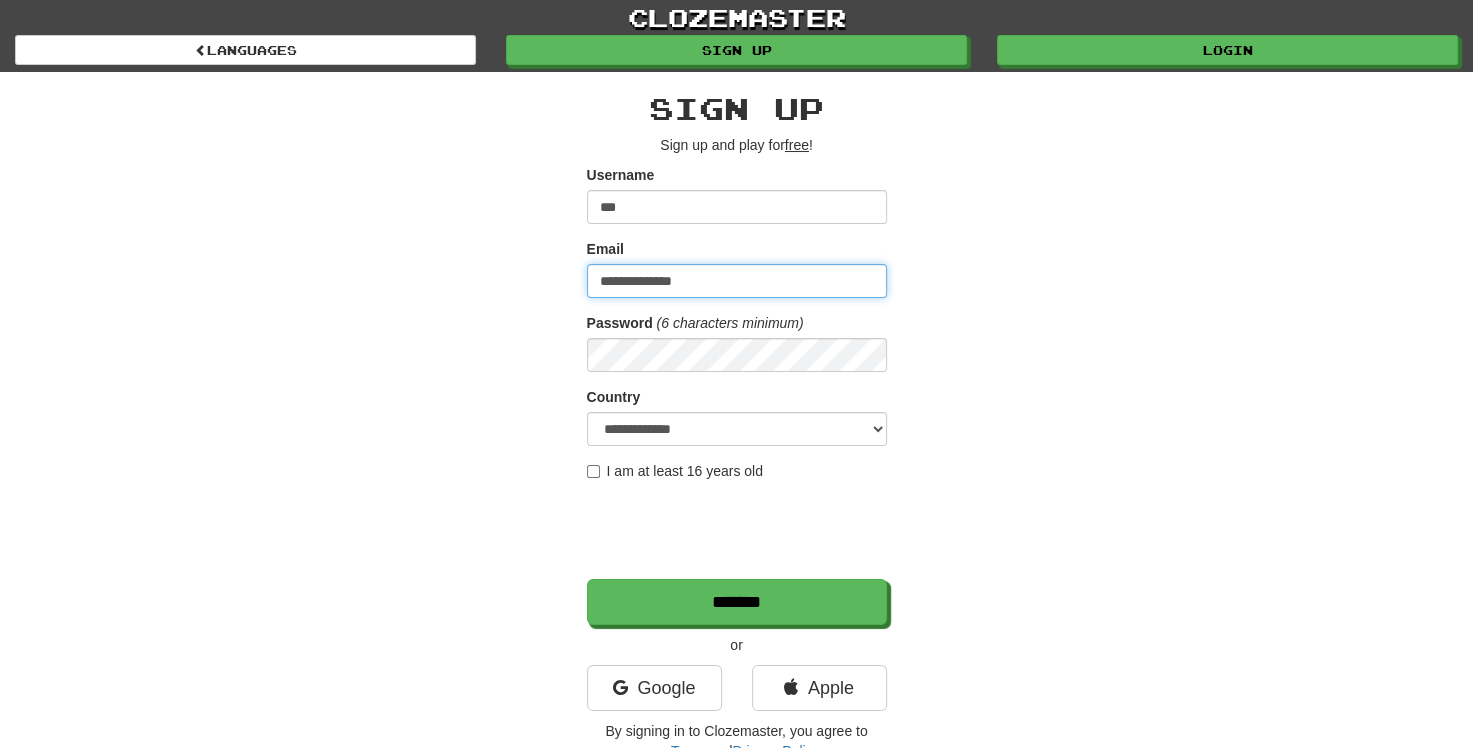 type on "**********" 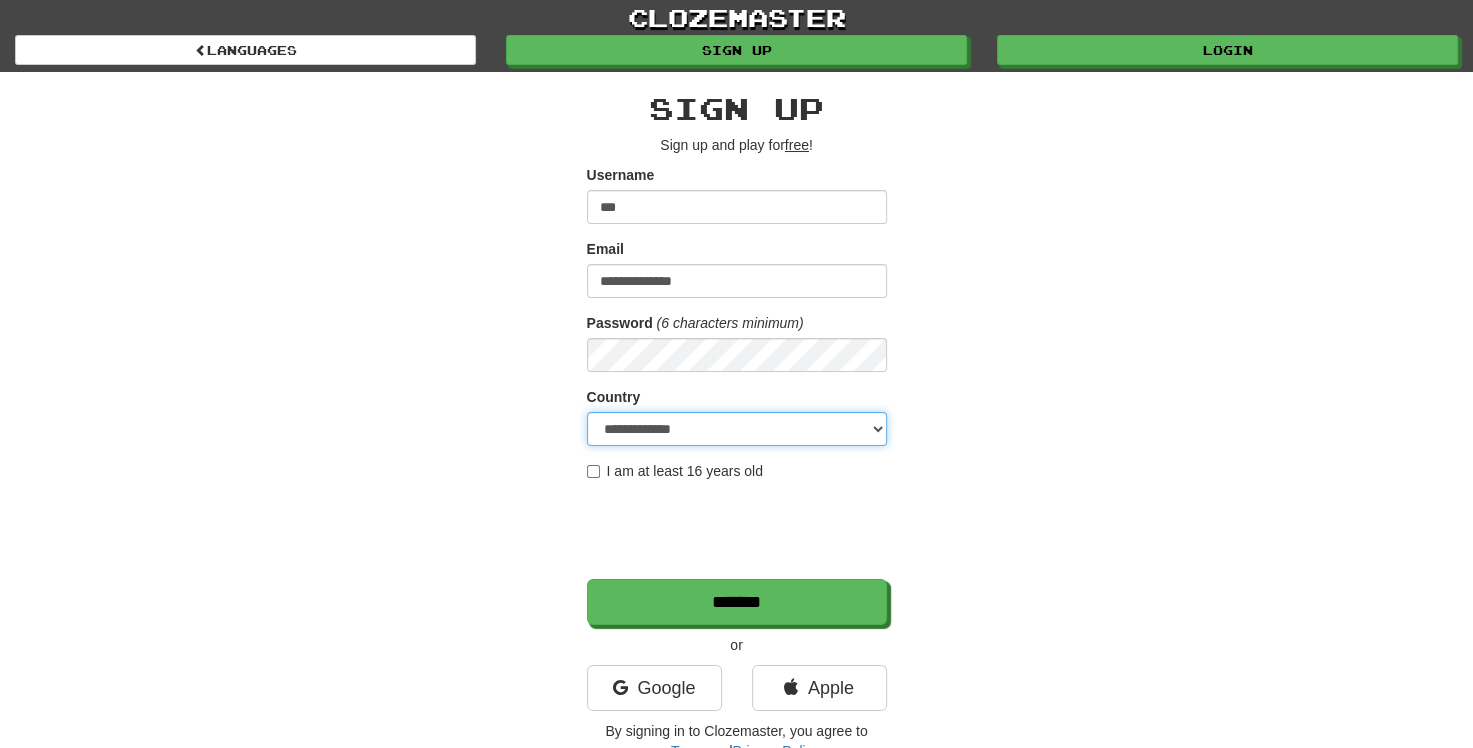 click on "**********" at bounding box center (737, 429) 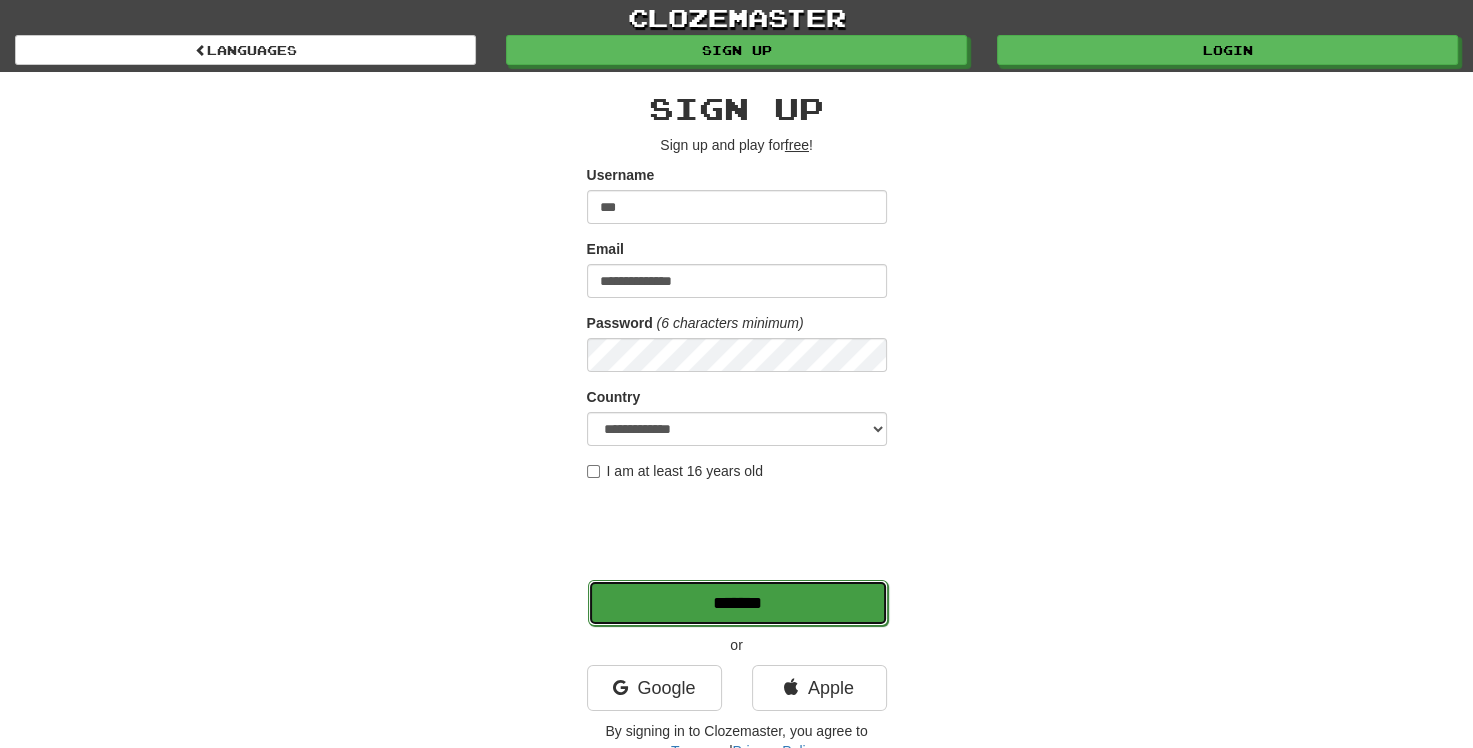 click on "*******" at bounding box center (738, 603) 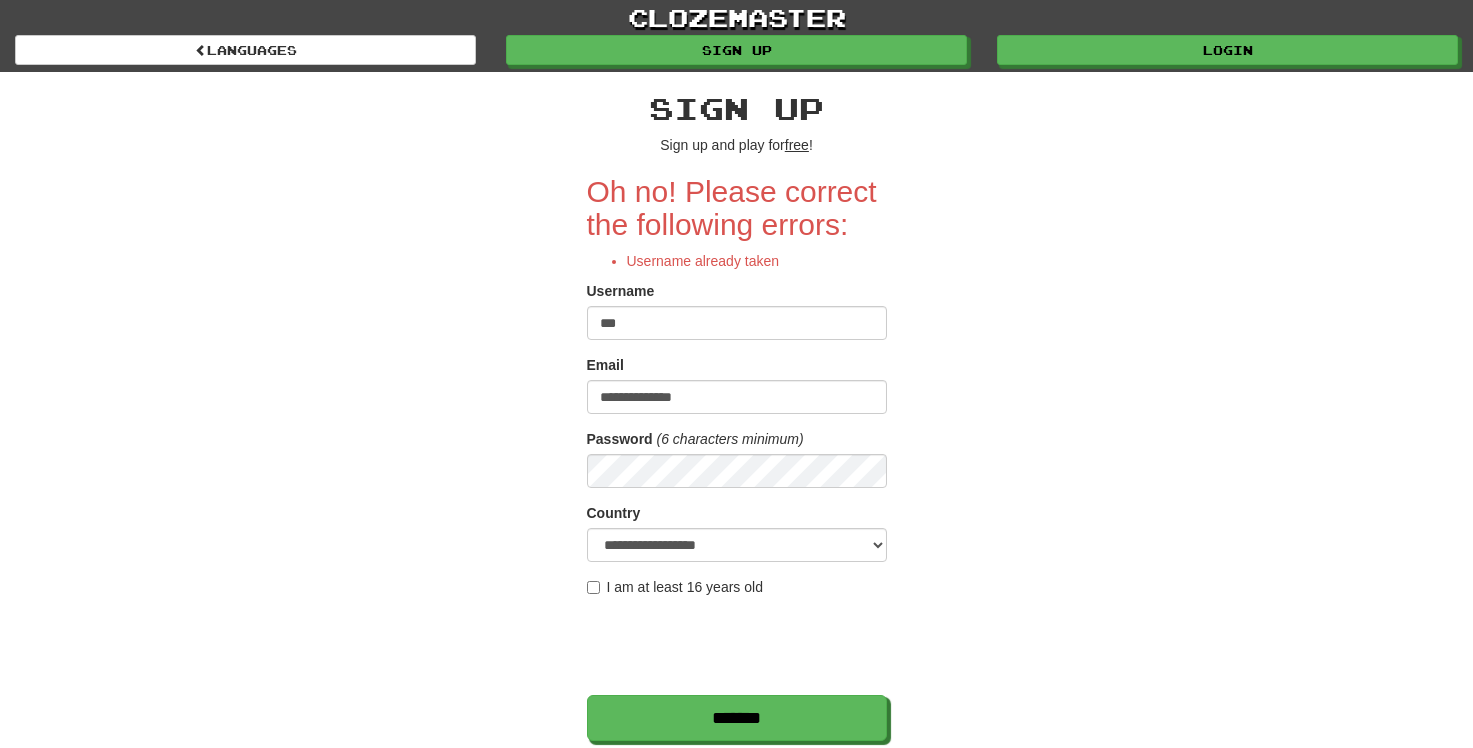 scroll, scrollTop: 0, scrollLeft: 0, axis: both 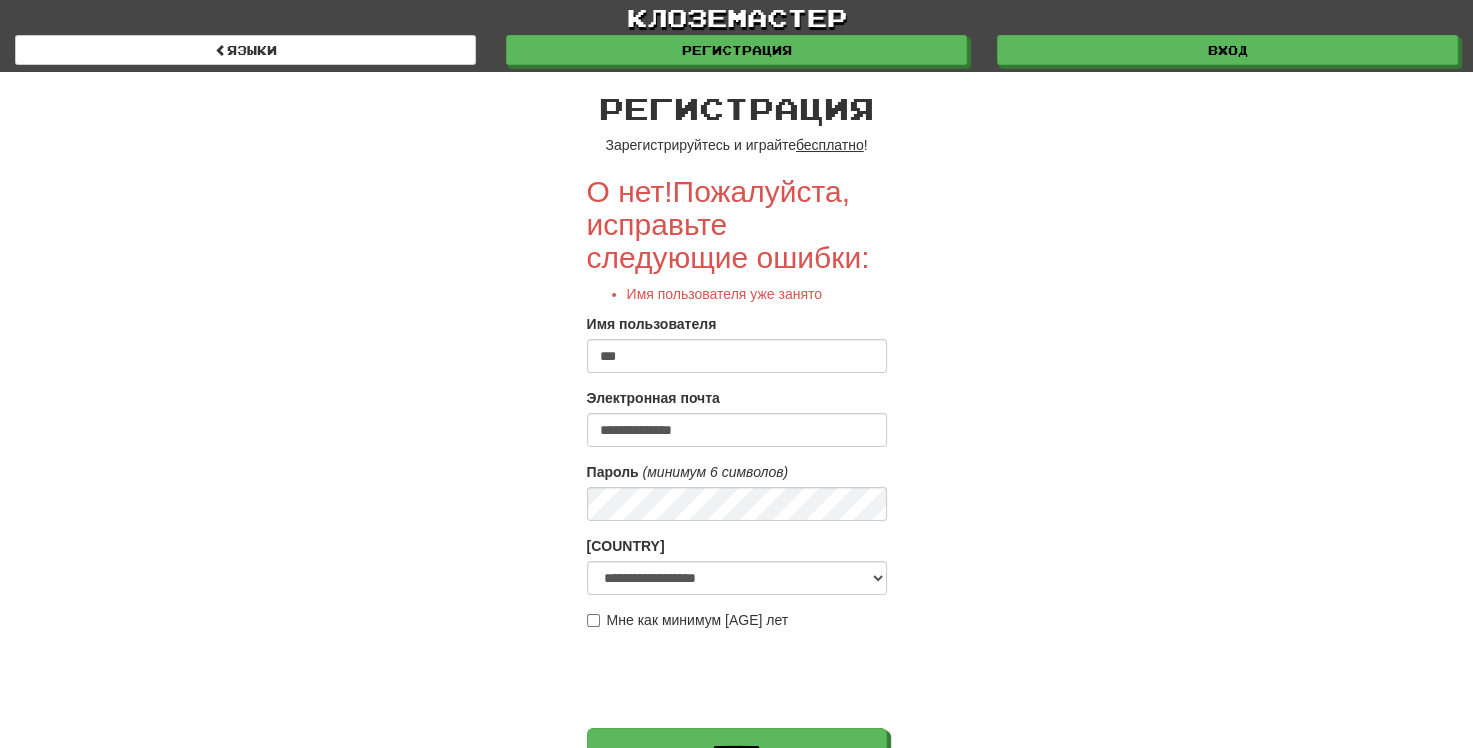 click on "***" at bounding box center (737, 356) 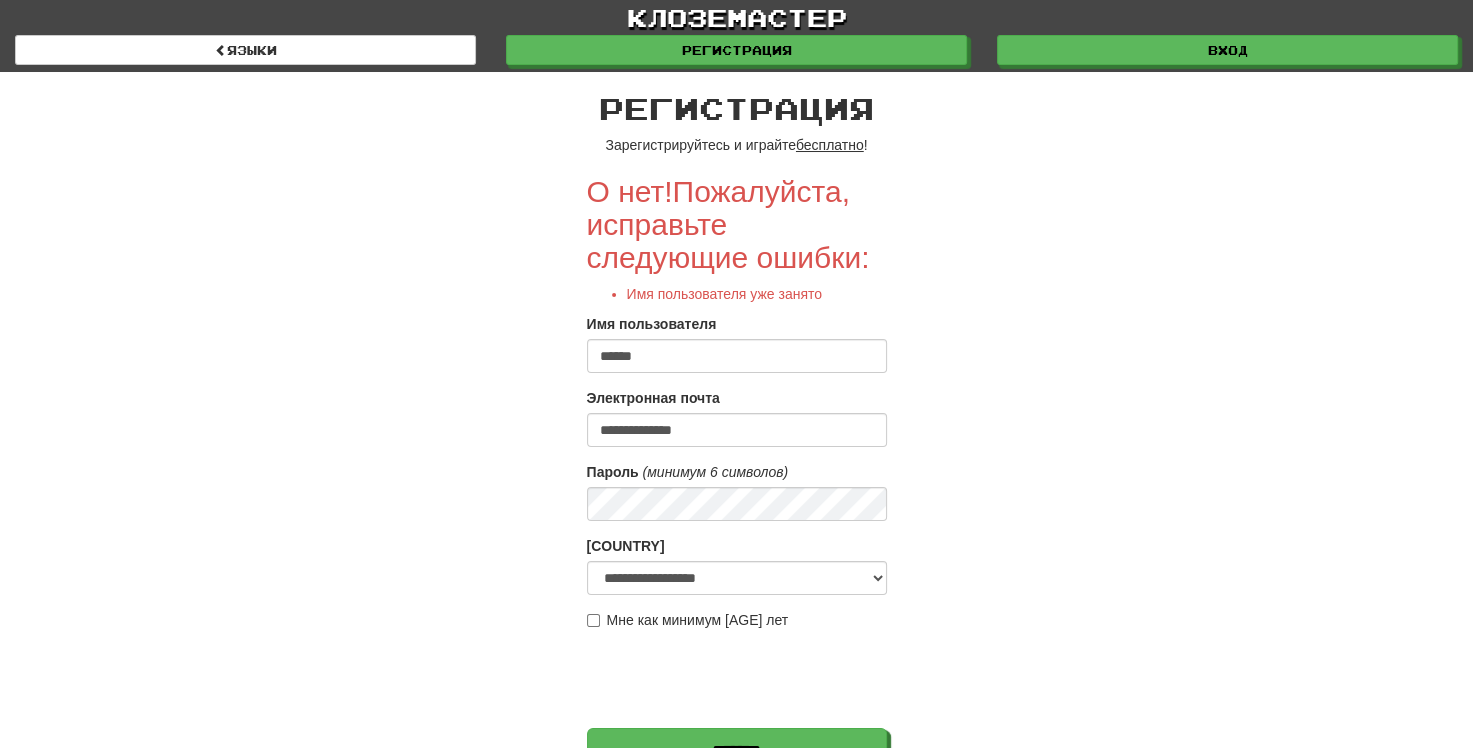 type on "******" 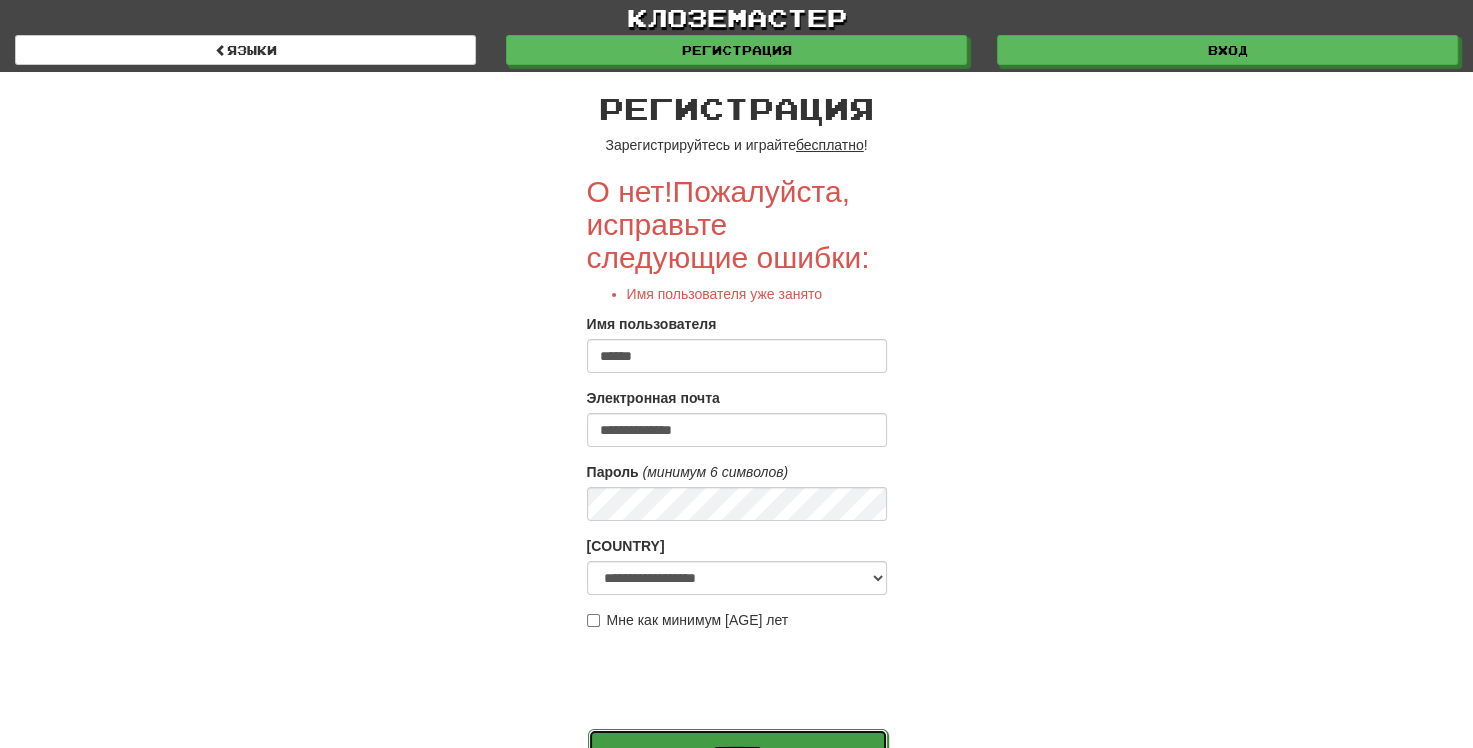 click on "*******" at bounding box center (738, 752) 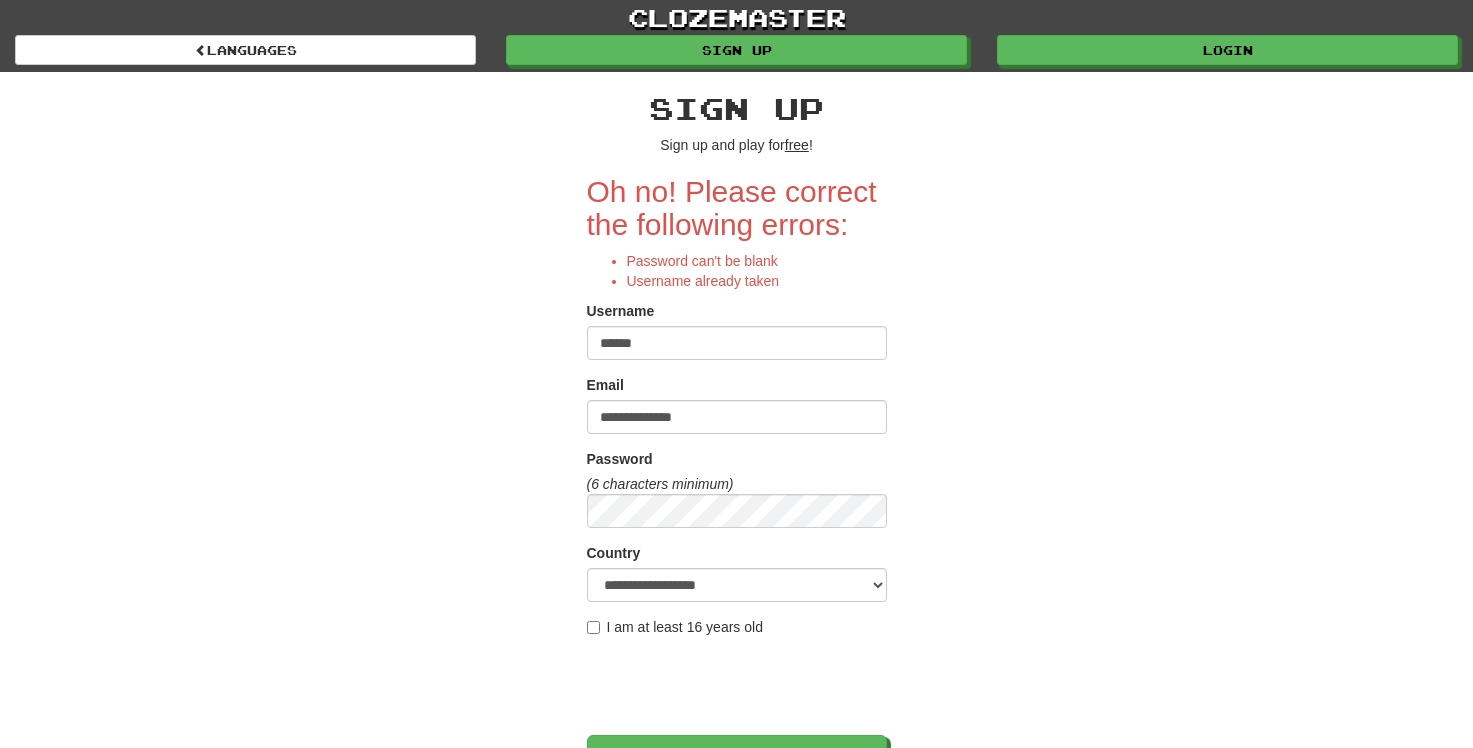 scroll, scrollTop: 0, scrollLeft: 0, axis: both 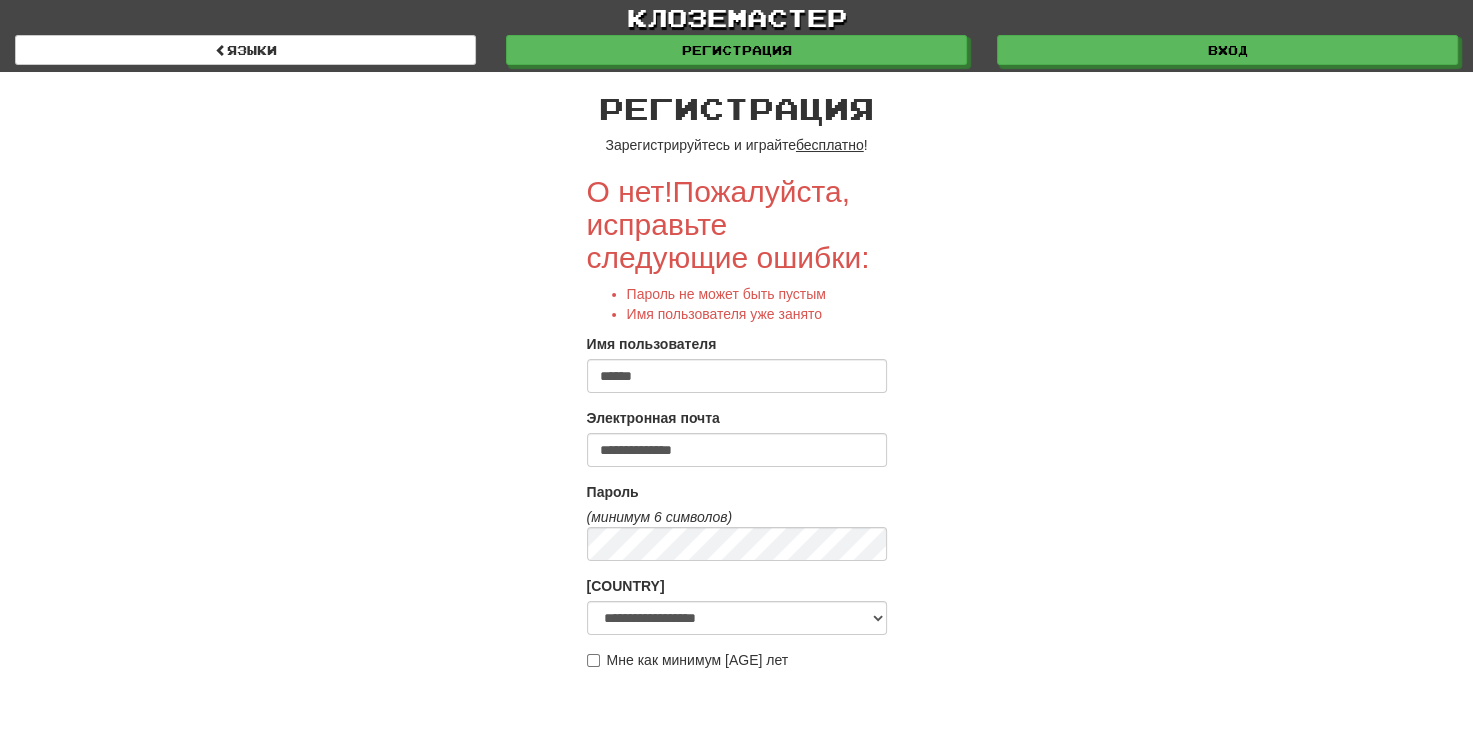 click on "******" at bounding box center (737, 376) 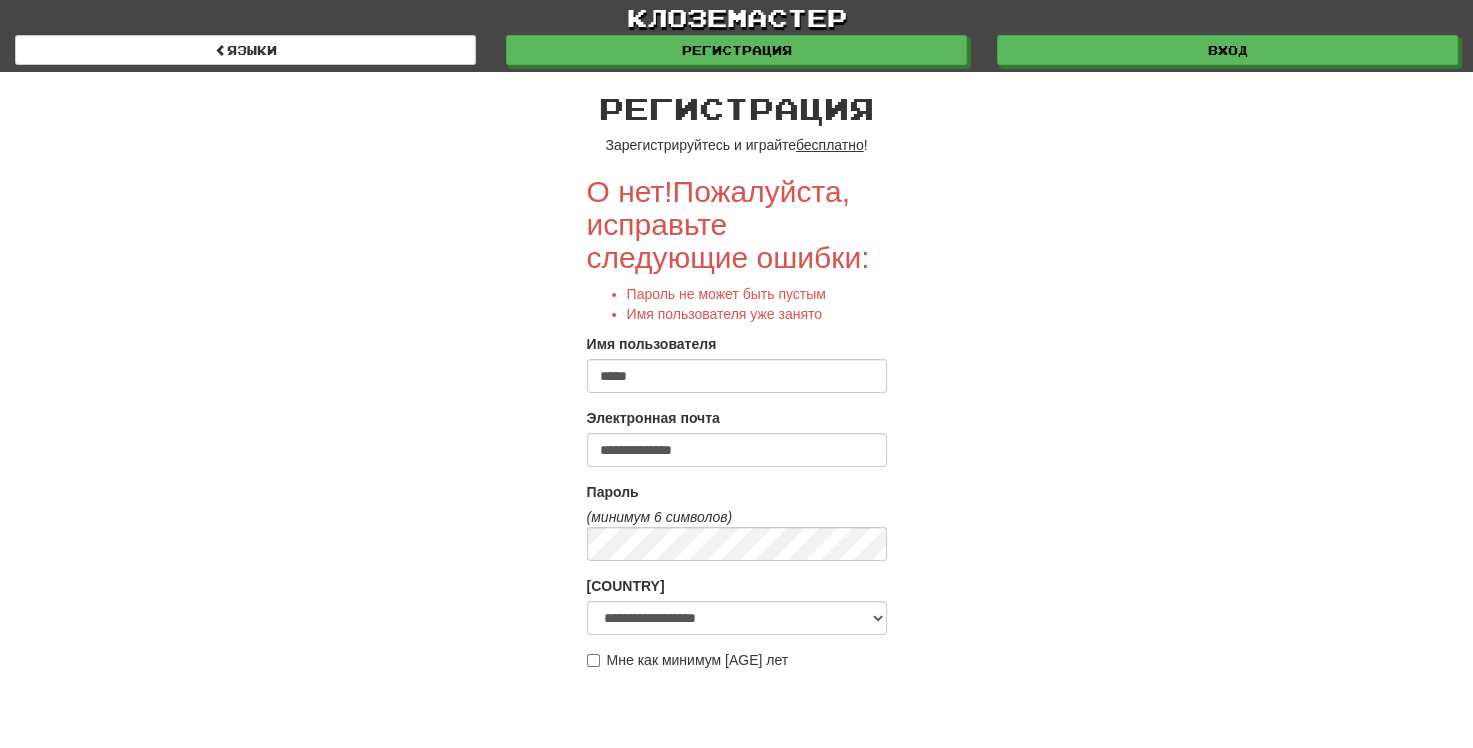 type on "*****" 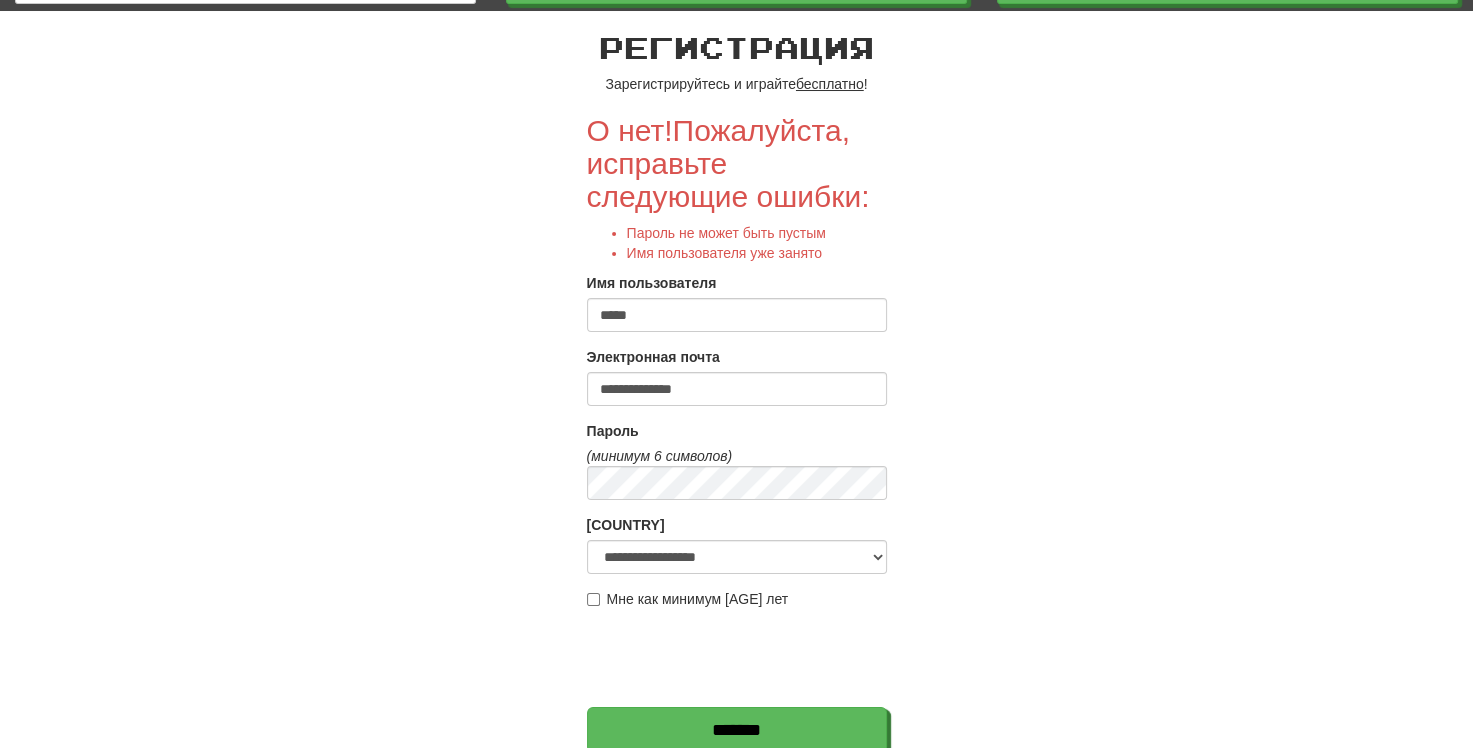 scroll, scrollTop: 80, scrollLeft: 0, axis: vertical 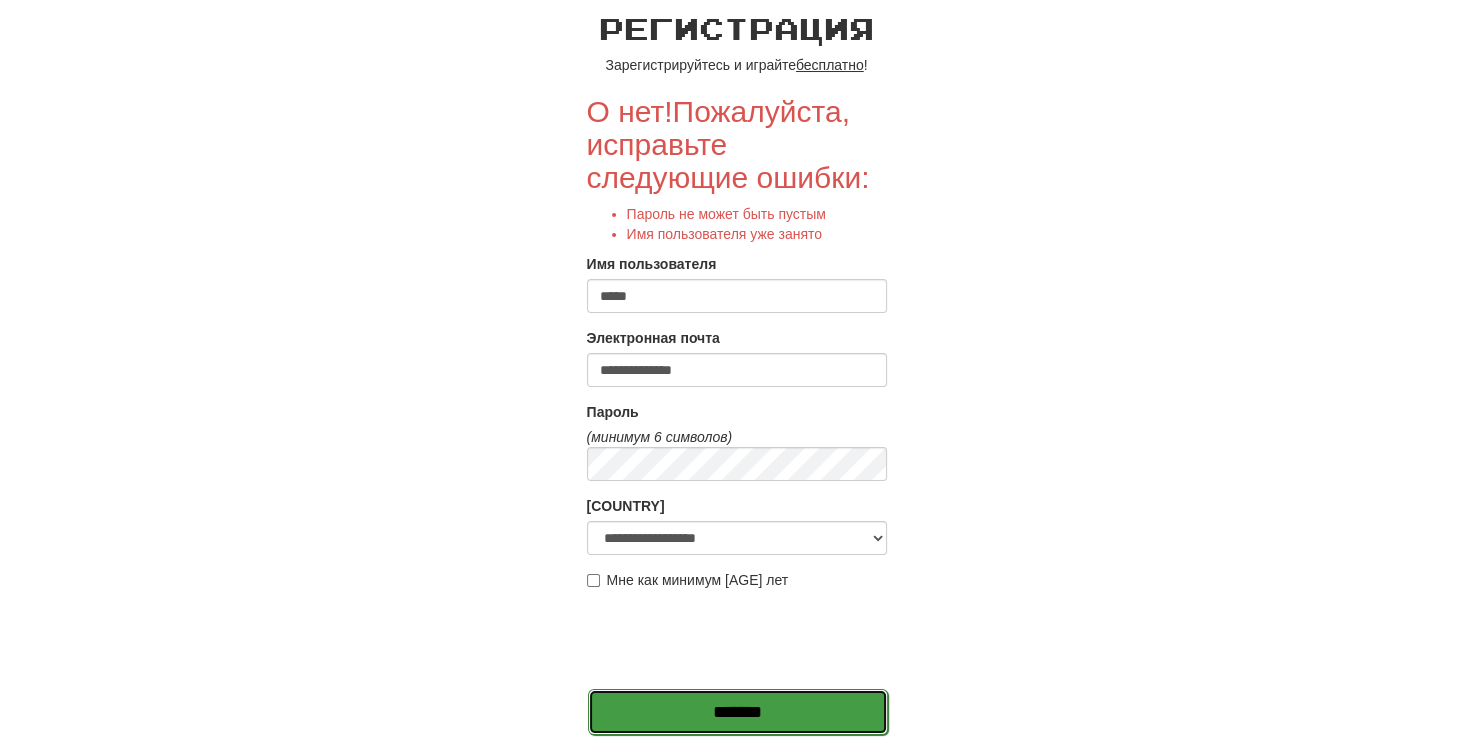 click on "*******" at bounding box center [738, 712] 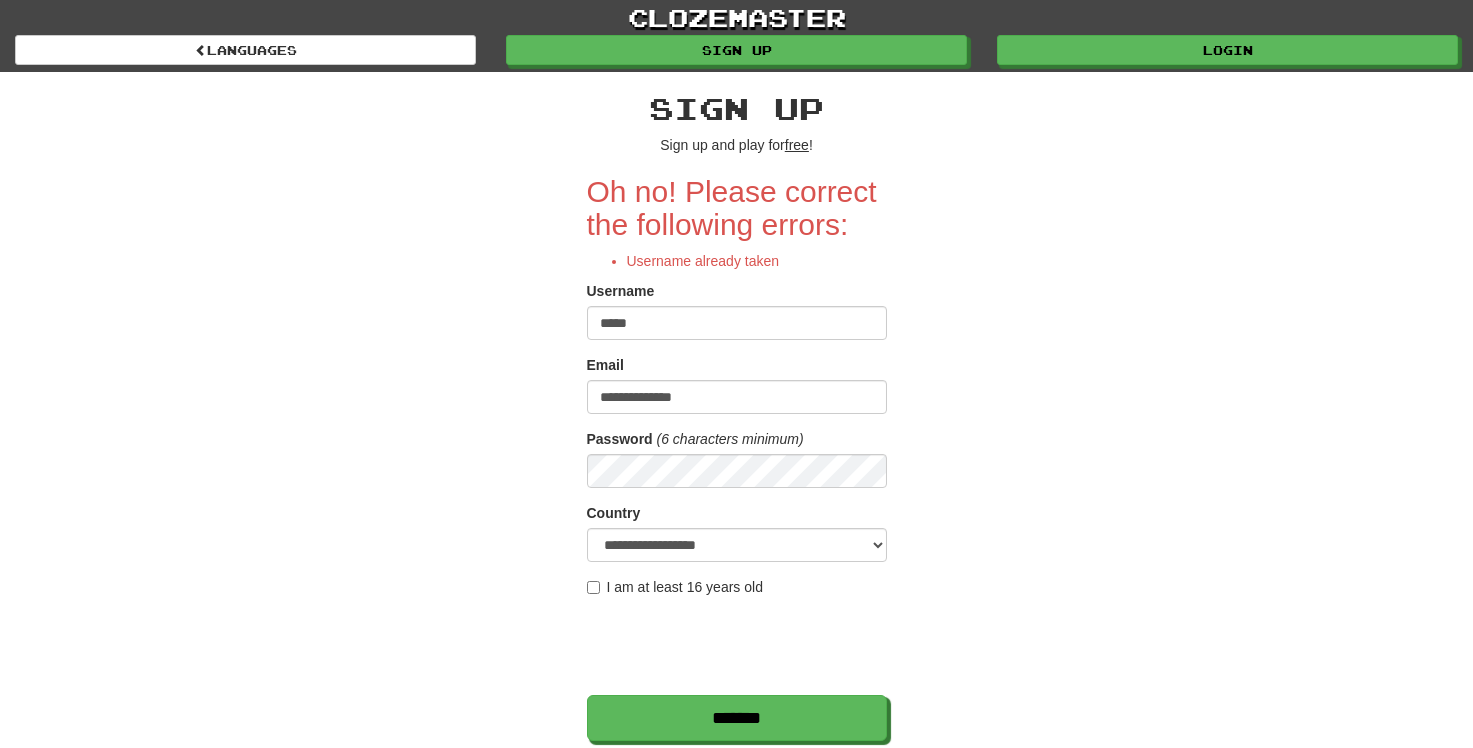 scroll, scrollTop: 0, scrollLeft: 0, axis: both 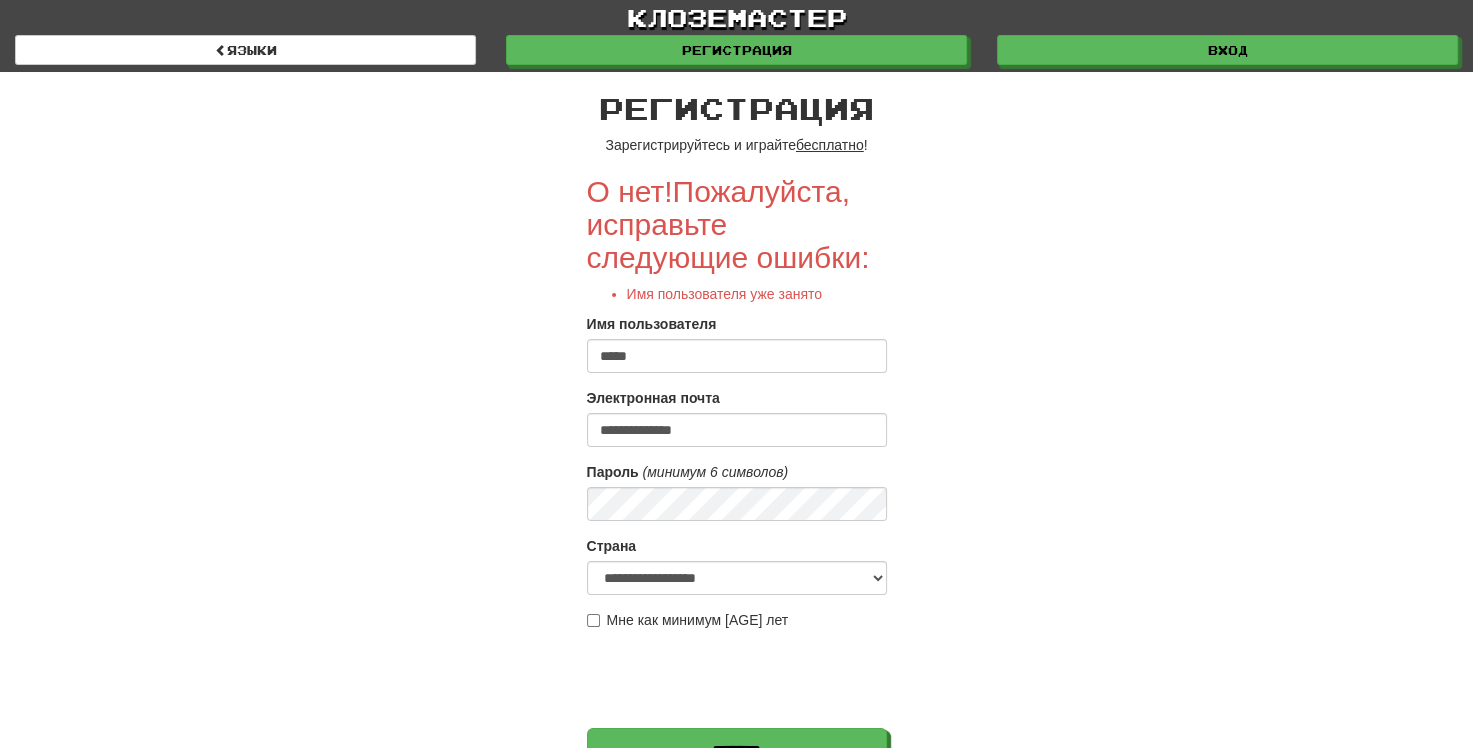 click on "*****" at bounding box center [737, 356] 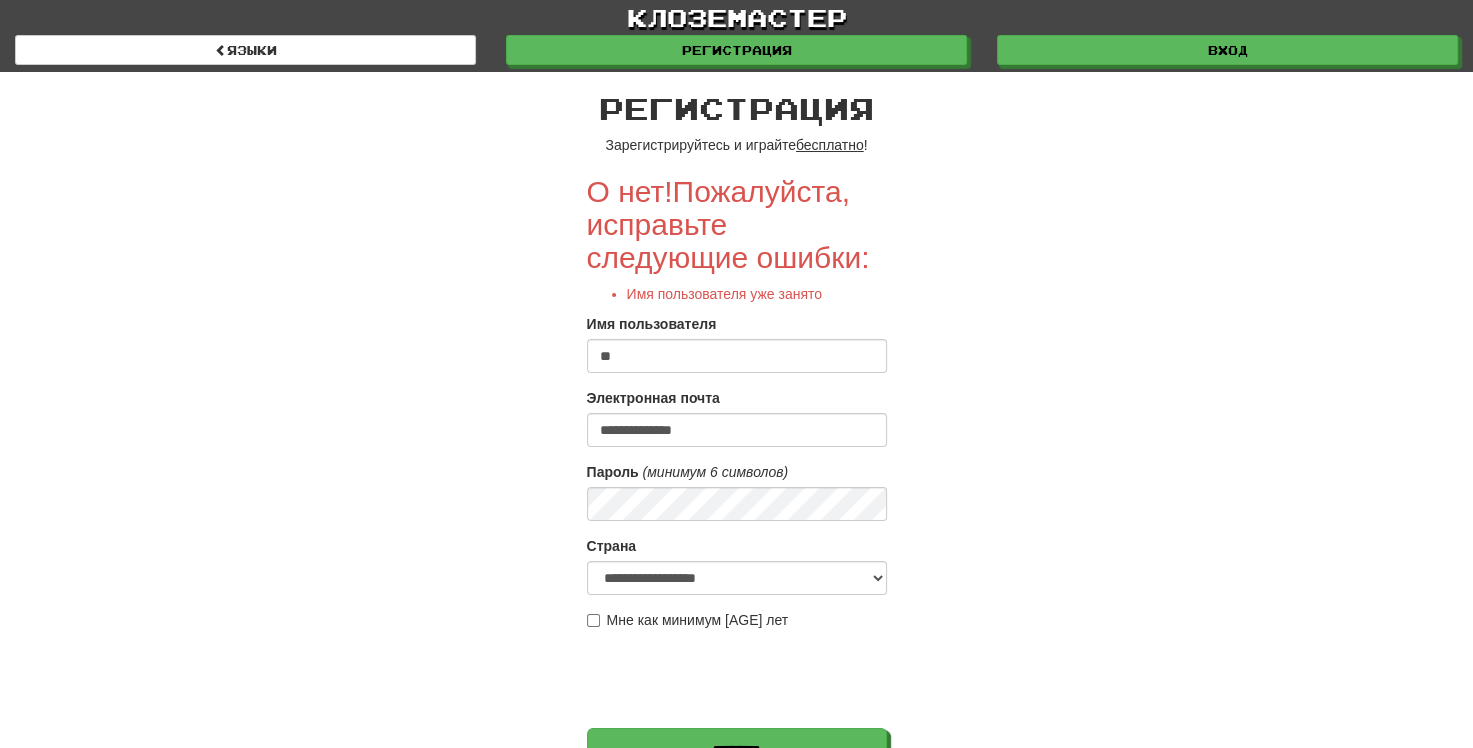 type on "*" 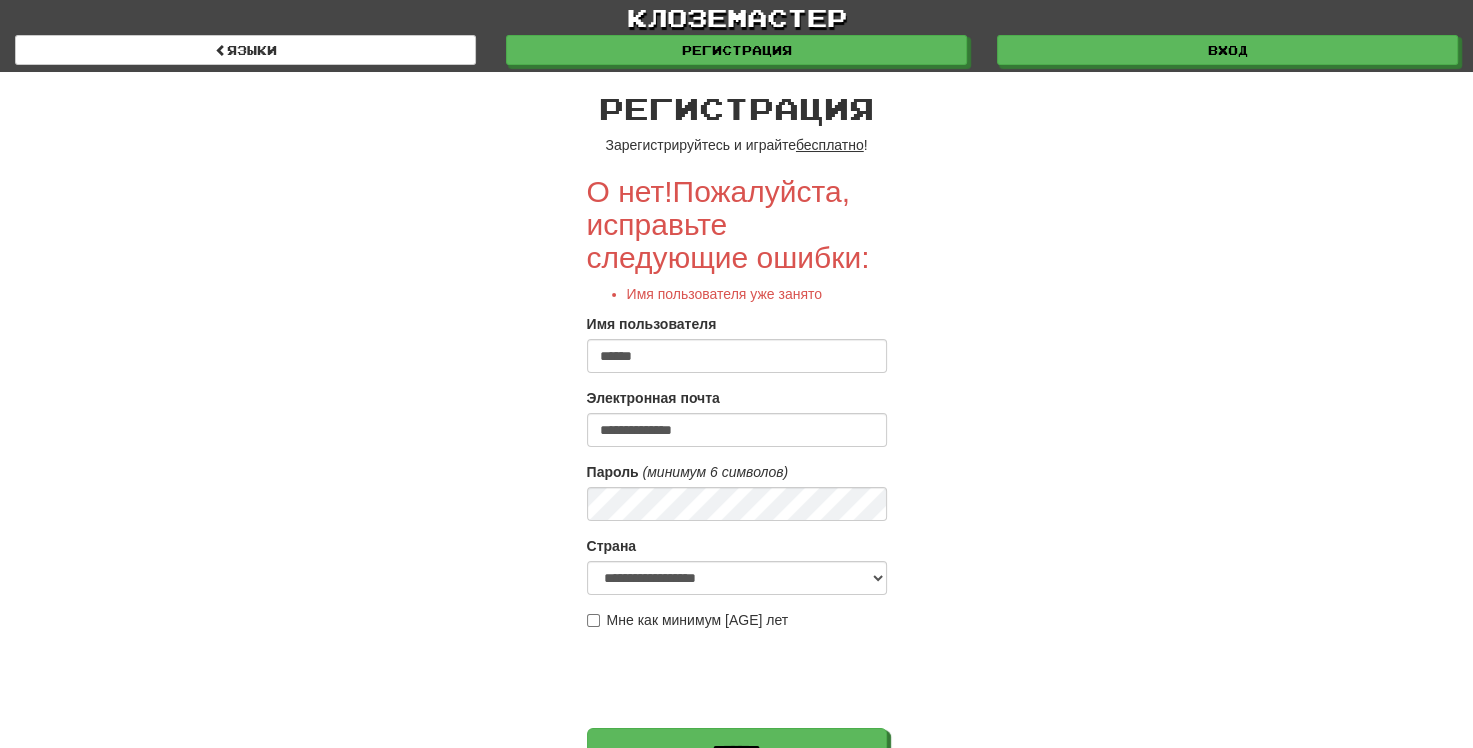 type on "******" 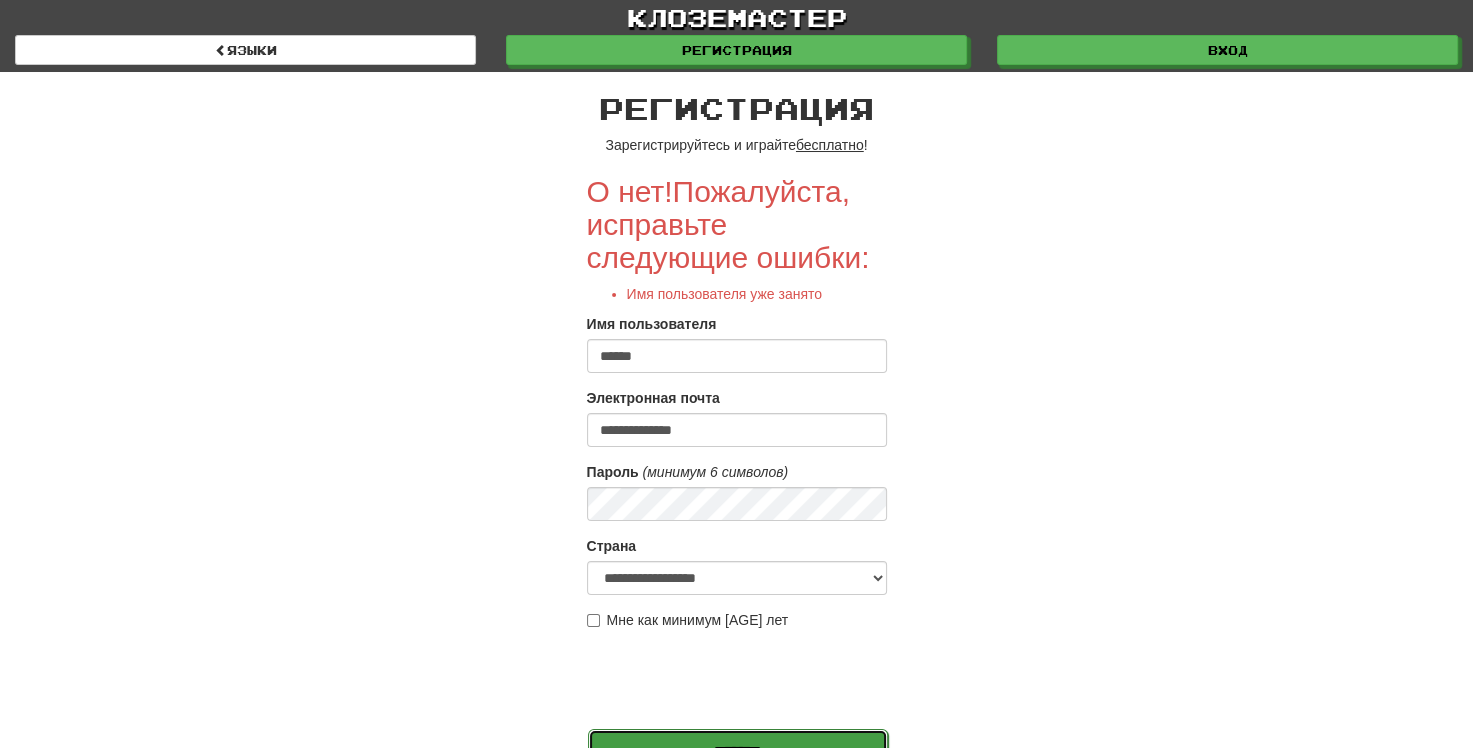 click on "*******" at bounding box center (738, 752) 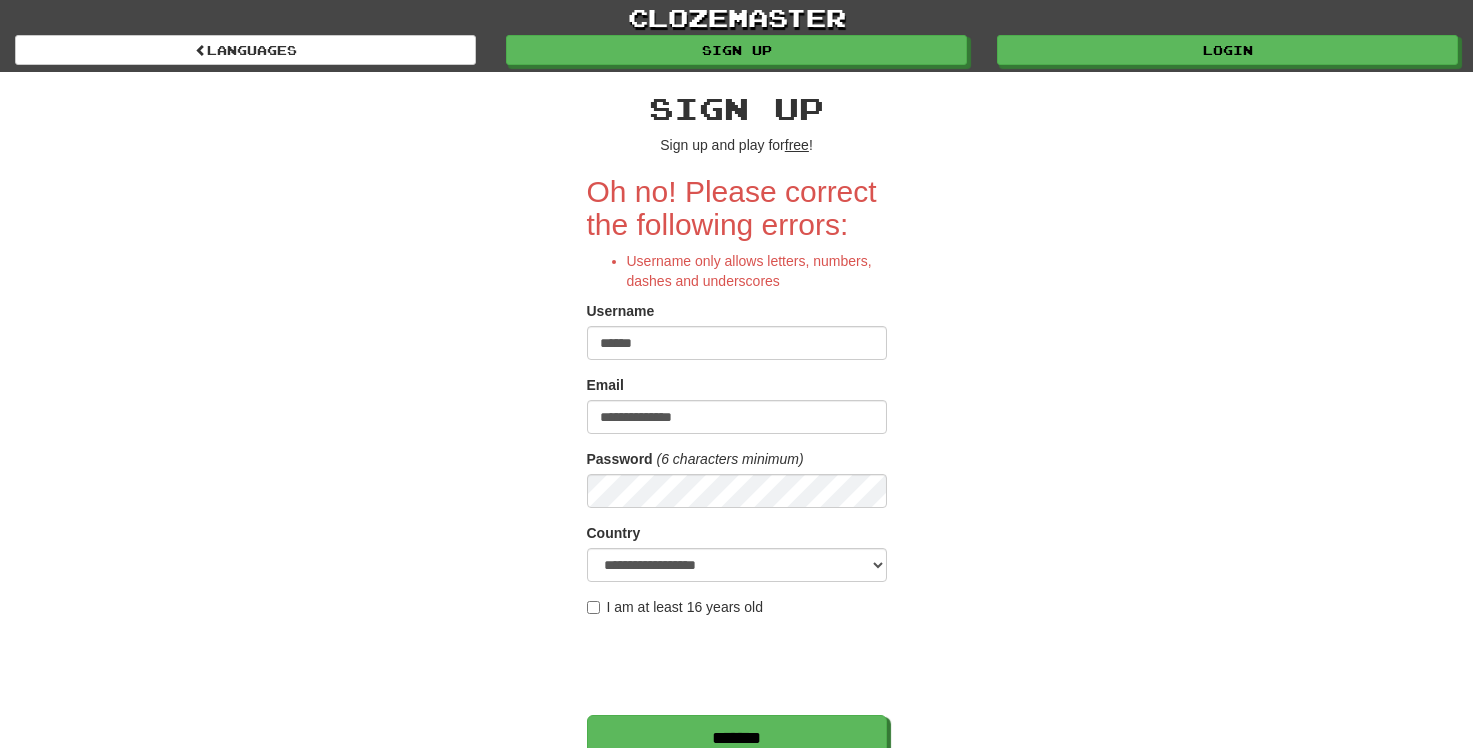 scroll, scrollTop: 0, scrollLeft: 0, axis: both 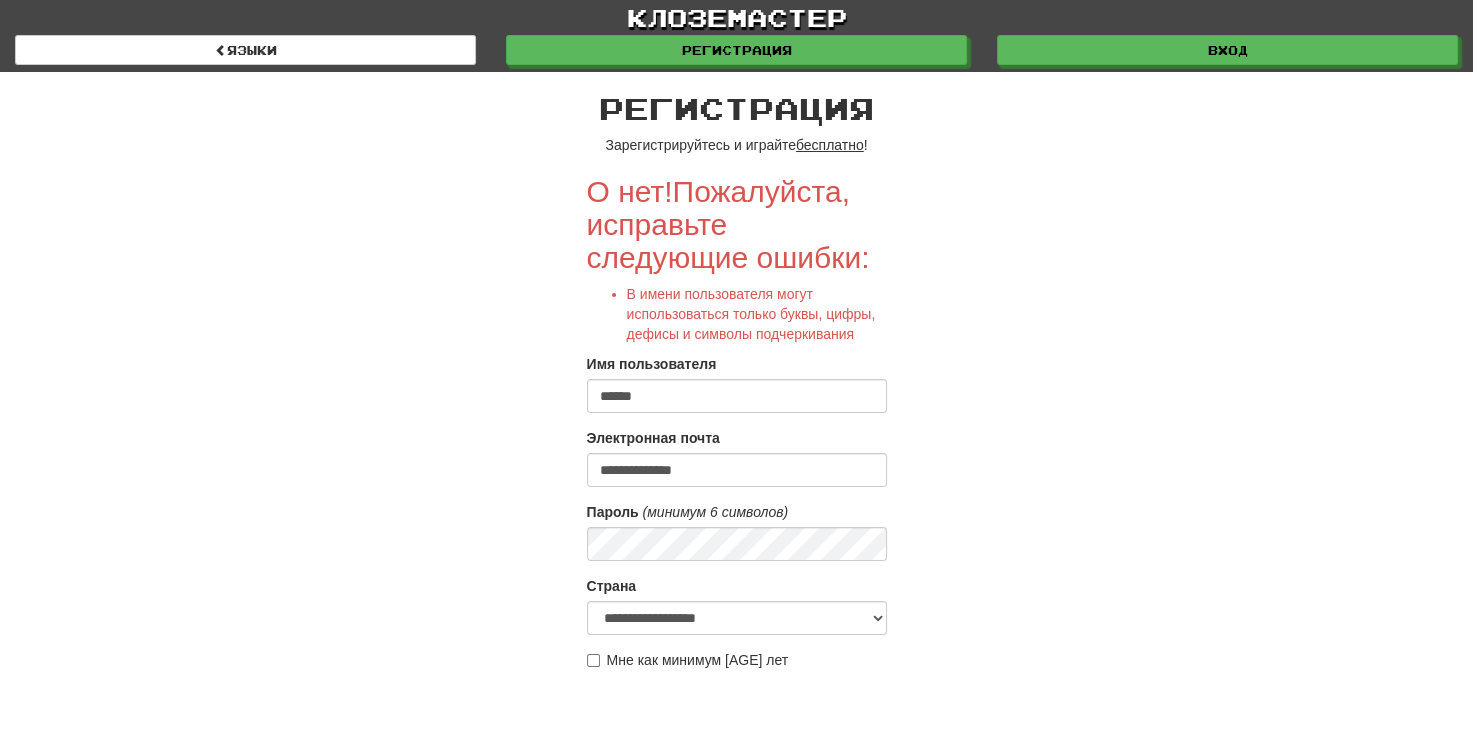 click on "******" at bounding box center [737, 396] 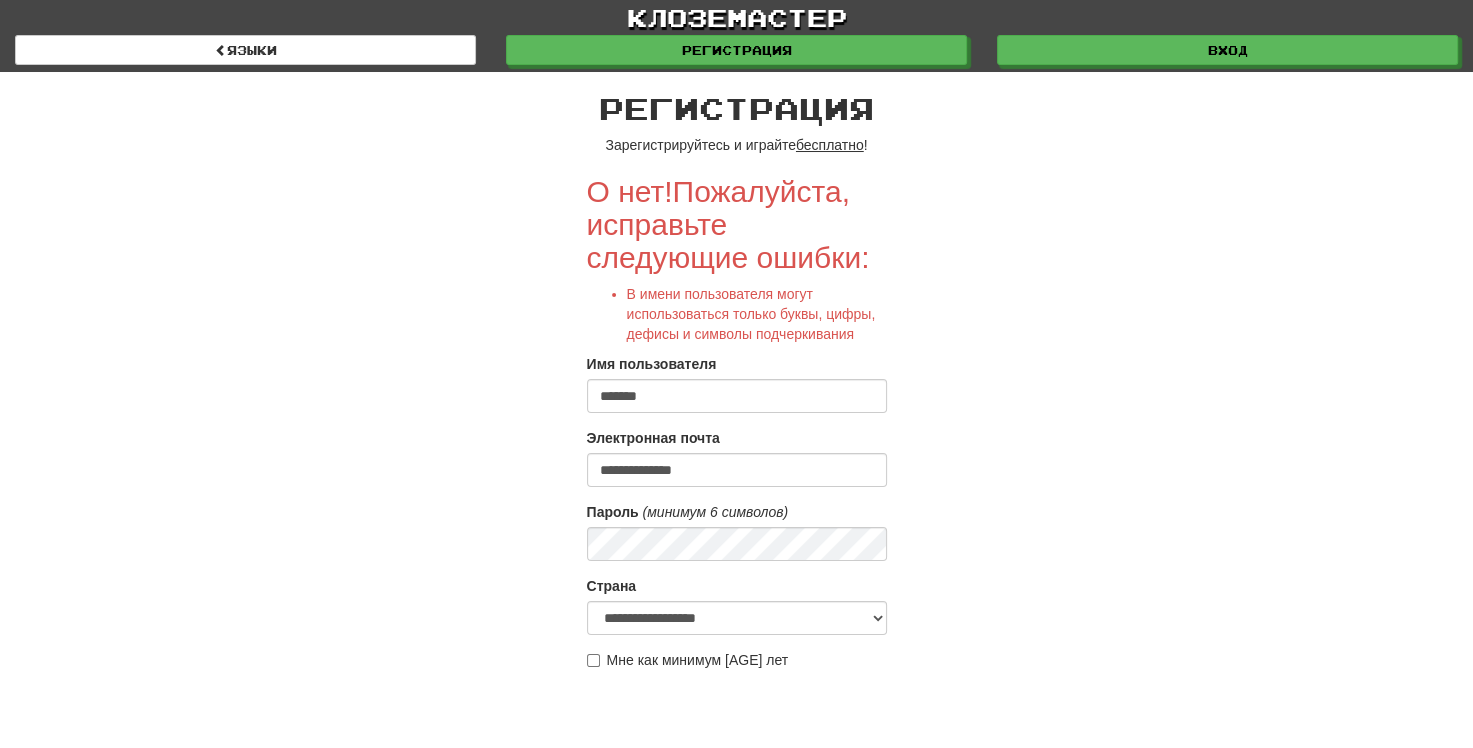 type on "*******" 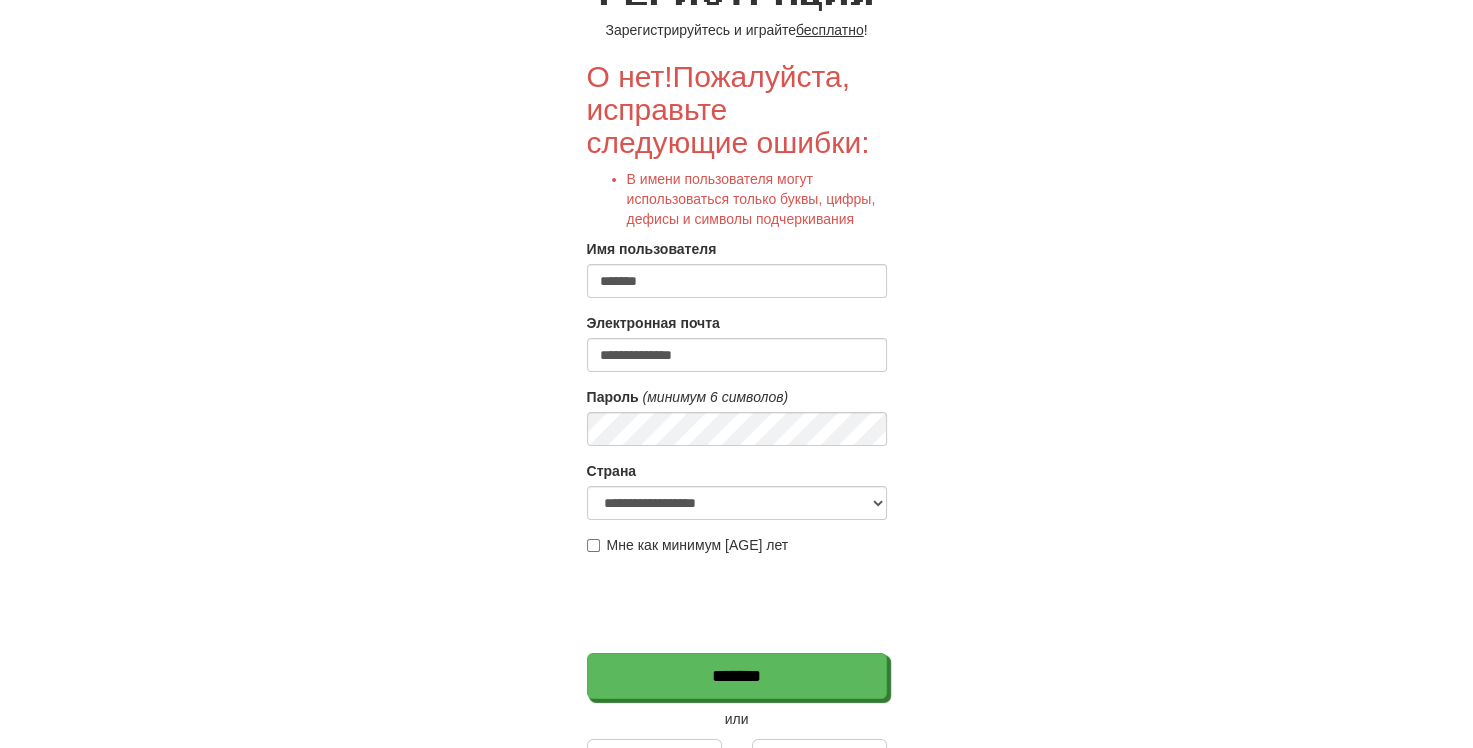 scroll, scrollTop: 120, scrollLeft: 0, axis: vertical 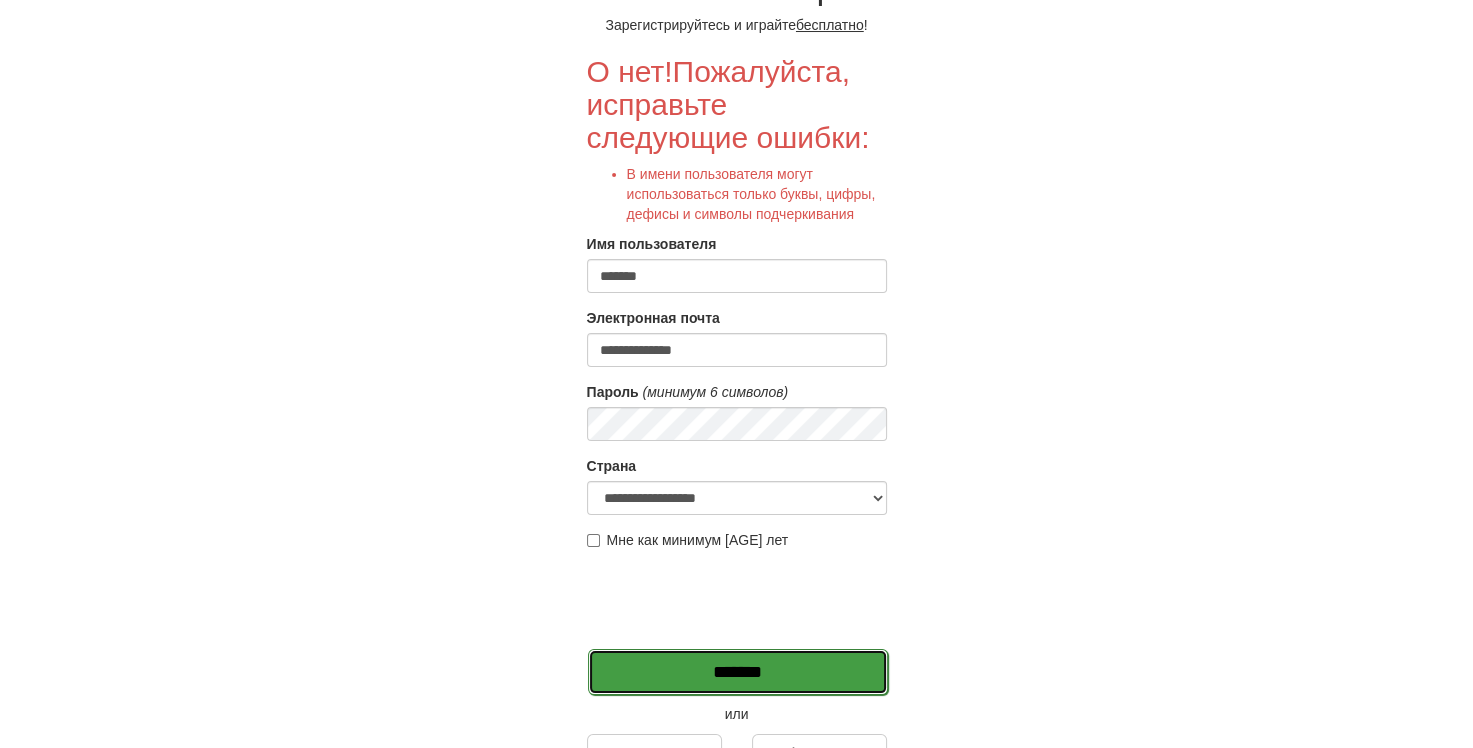 click on "*******" at bounding box center (738, 672) 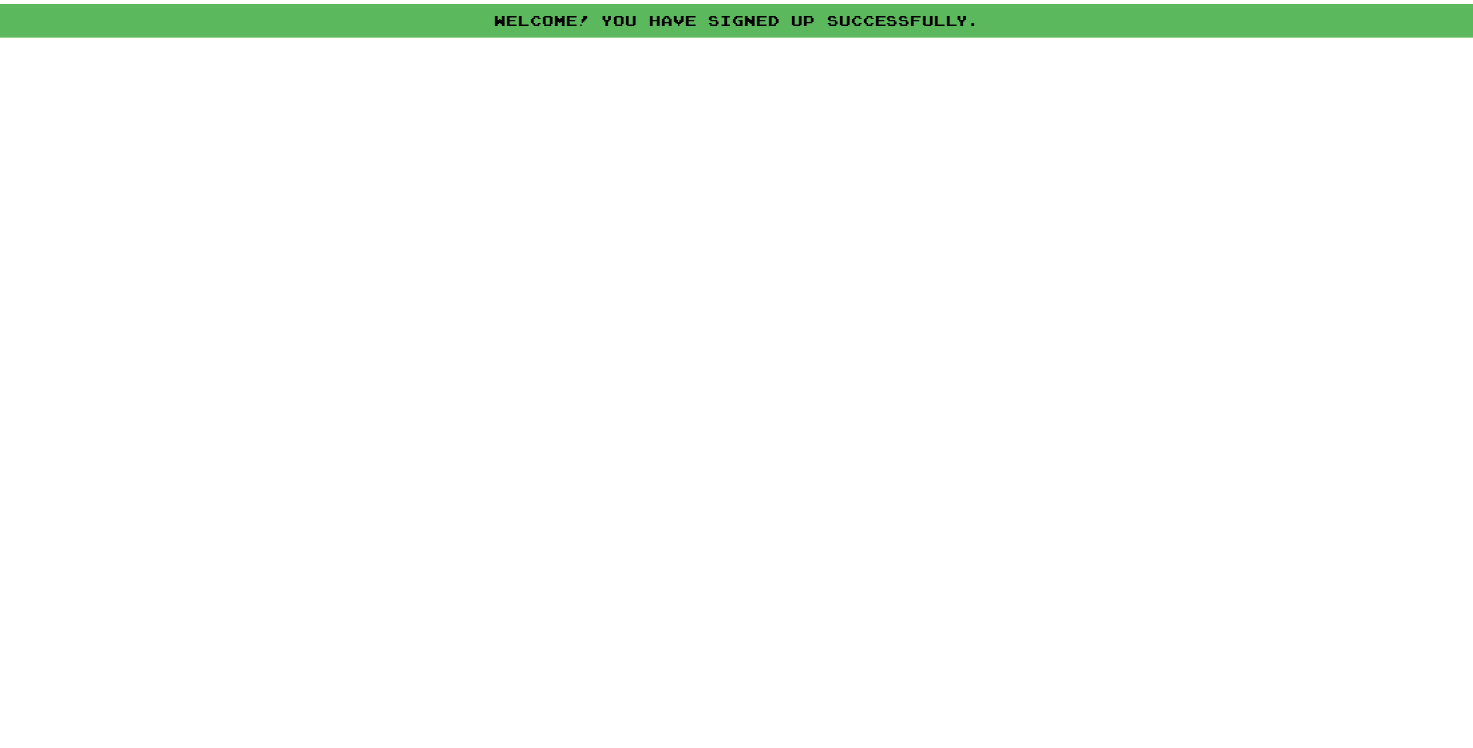 scroll, scrollTop: 0, scrollLeft: 0, axis: both 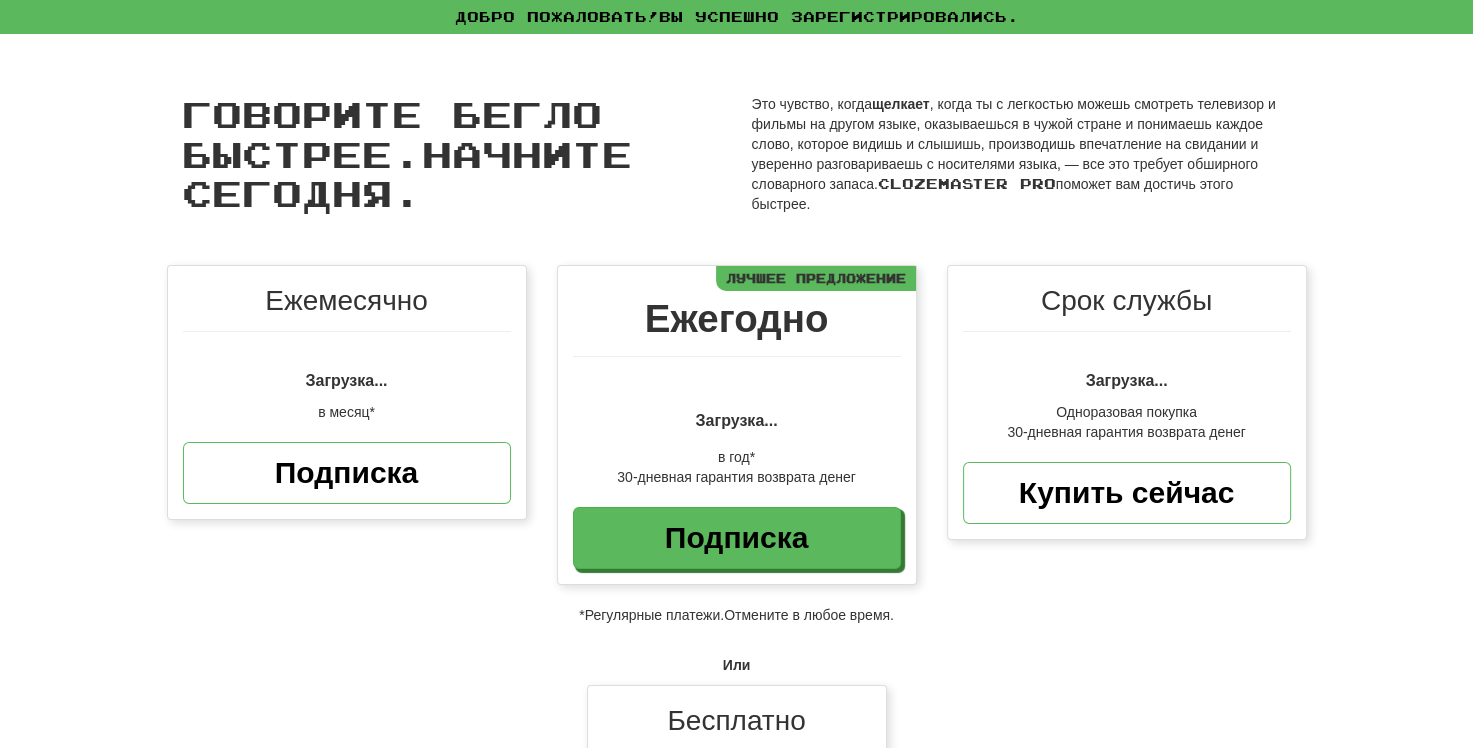 click on "Говорите бегло быстрее.  Начните сегодня.
Говорите бегло быстрее.  Начните сегодня." at bounding box center [452, 153] 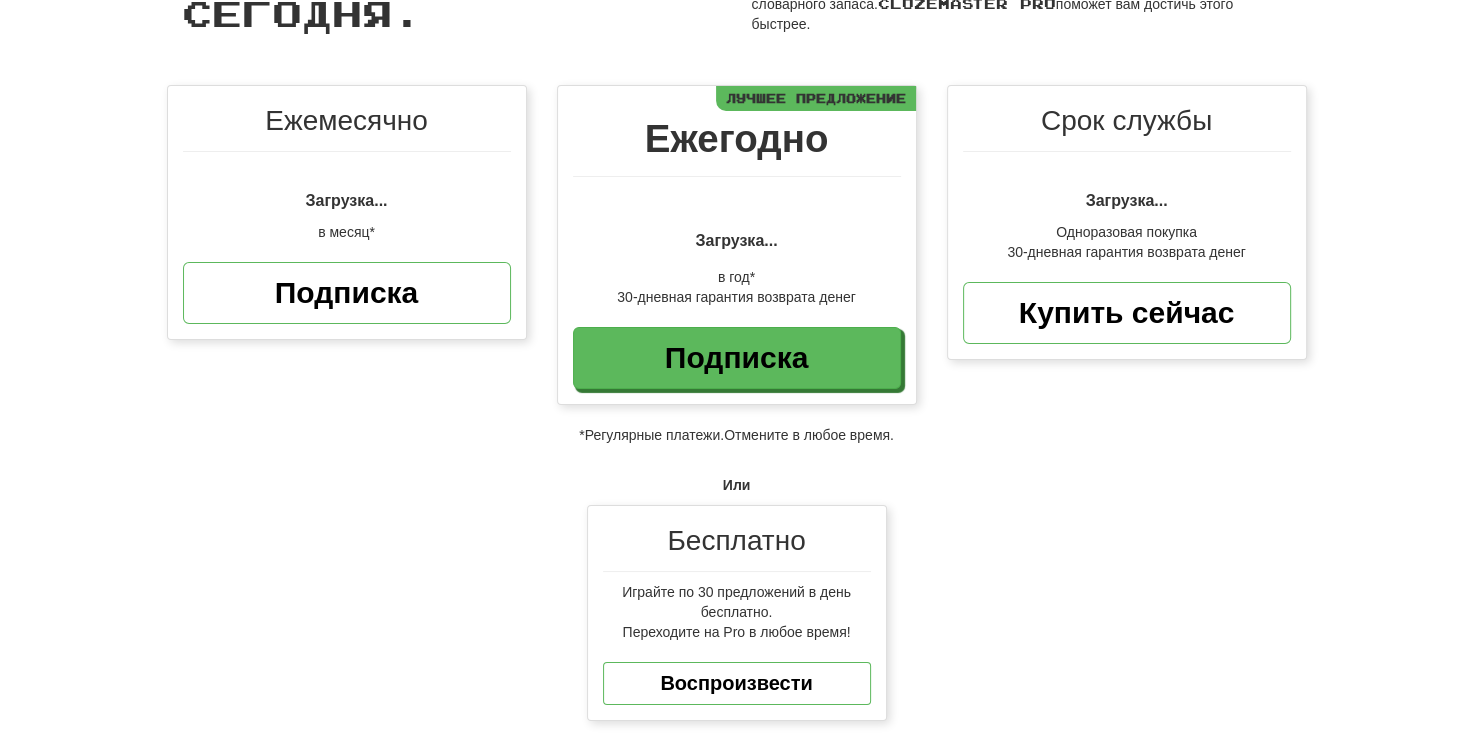 scroll, scrollTop: 200, scrollLeft: 0, axis: vertical 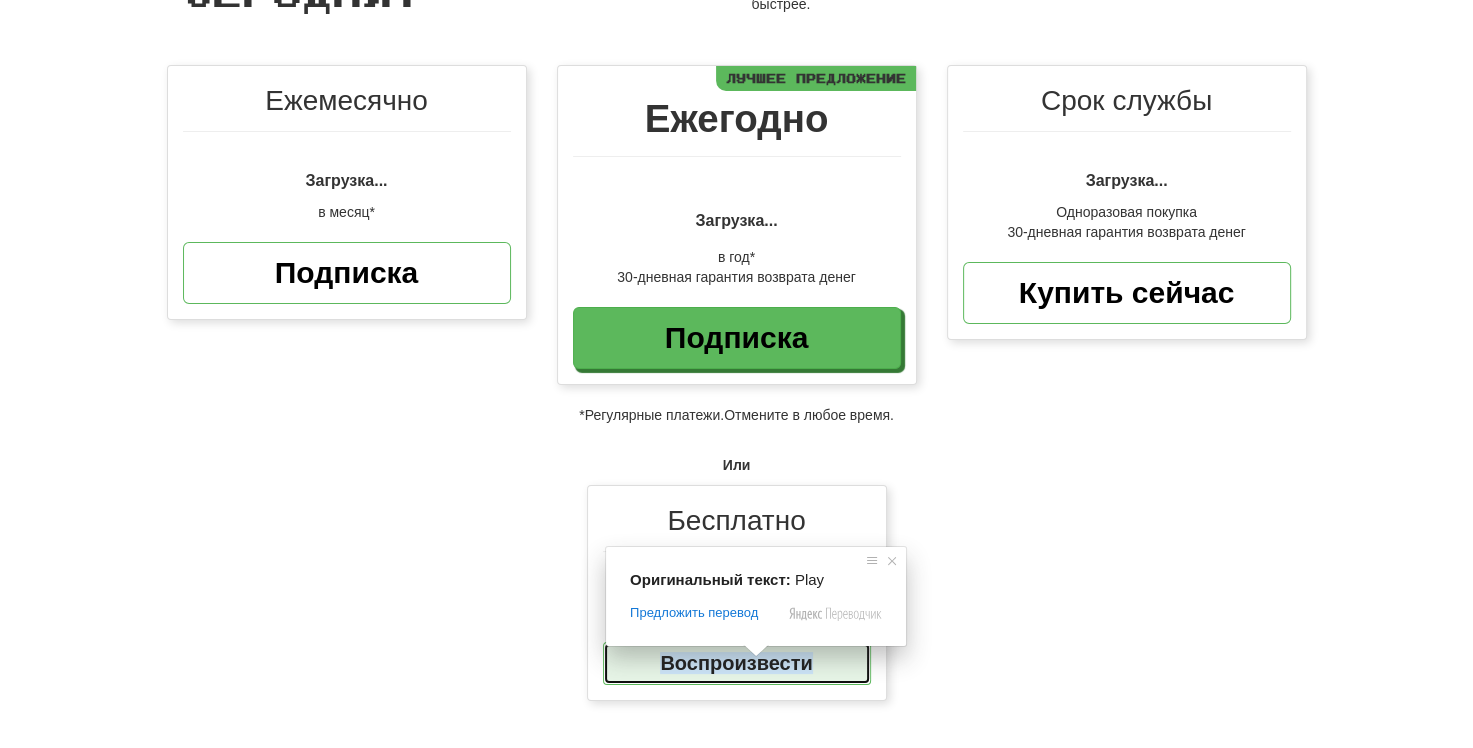 click on "Воспроизвести" at bounding box center (736, 663) 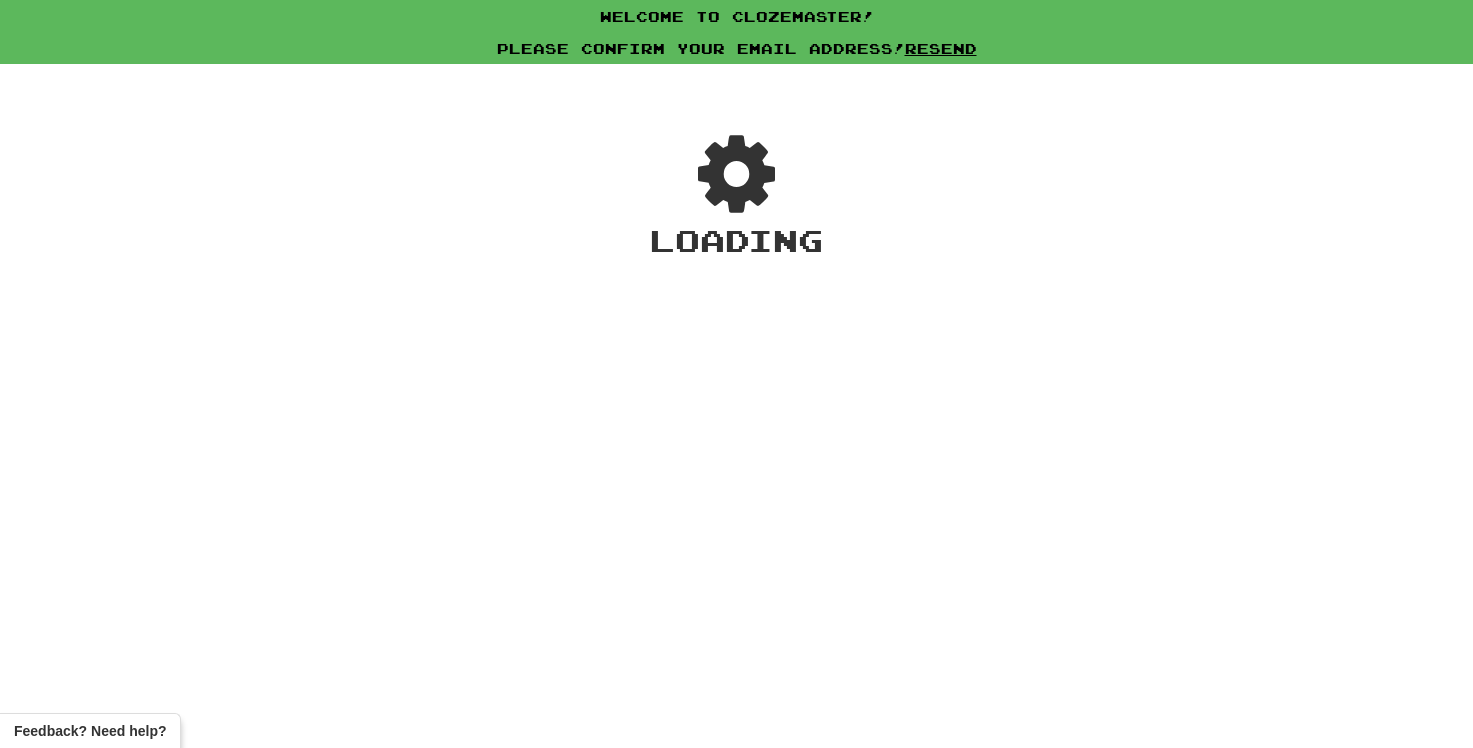 scroll, scrollTop: 0, scrollLeft: 0, axis: both 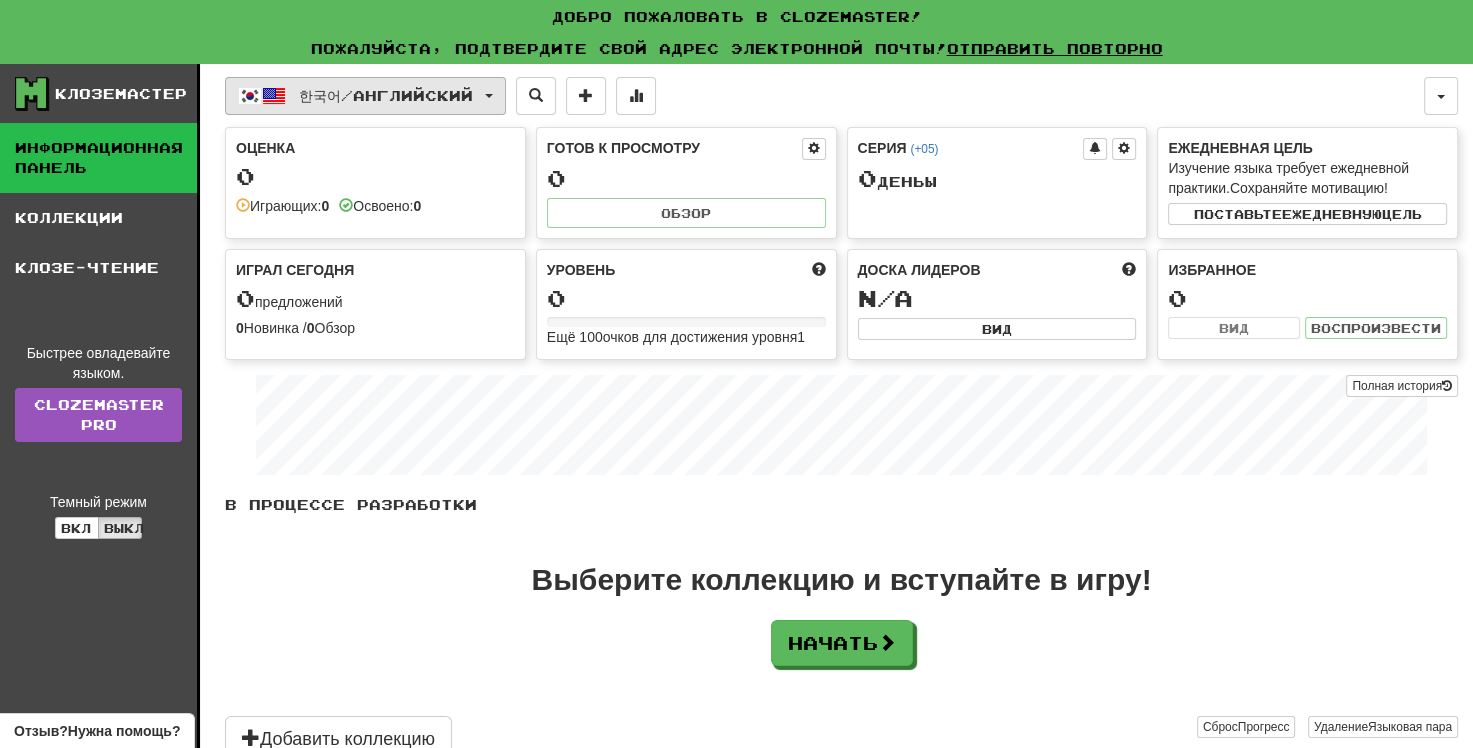 click on "한국어  /  Английский" at bounding box center [365, 96] 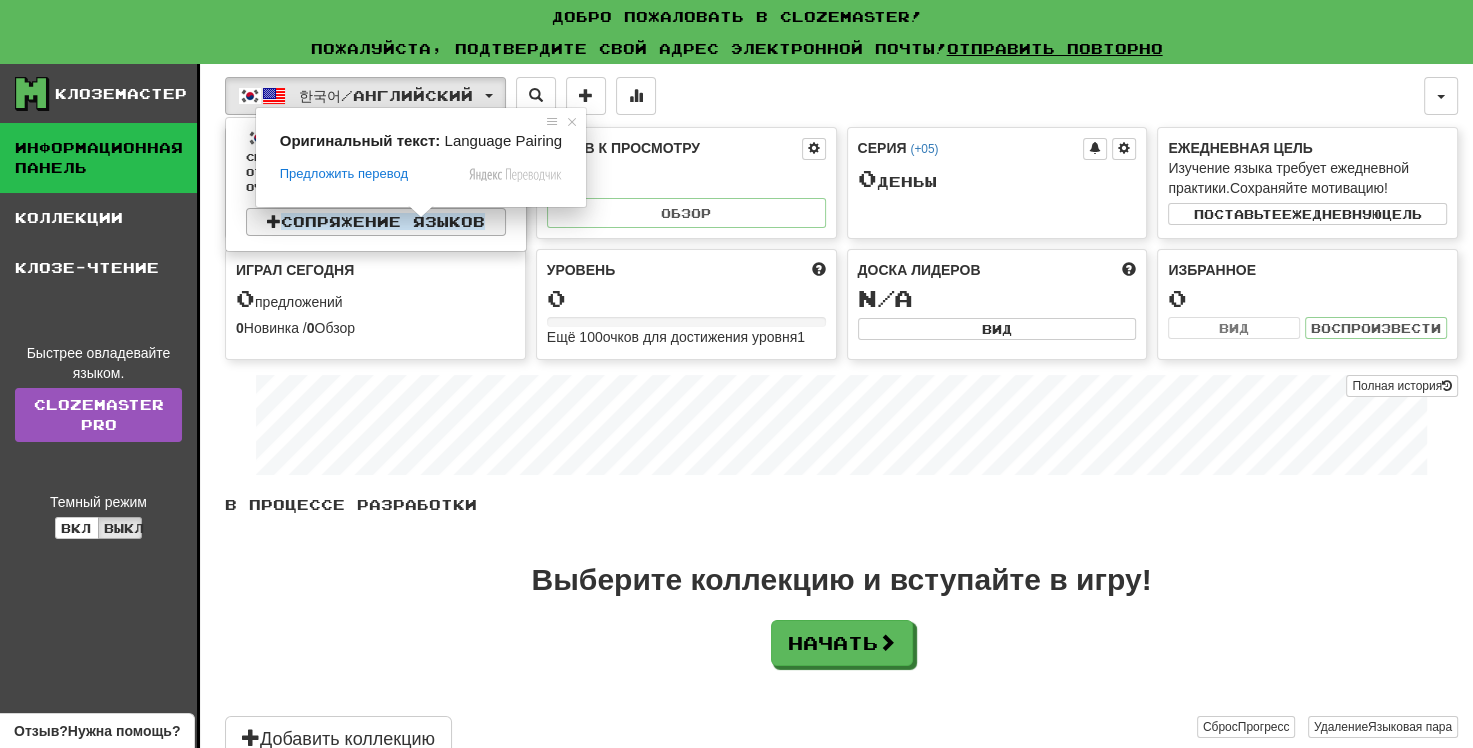click at bounding box center (421, 212) 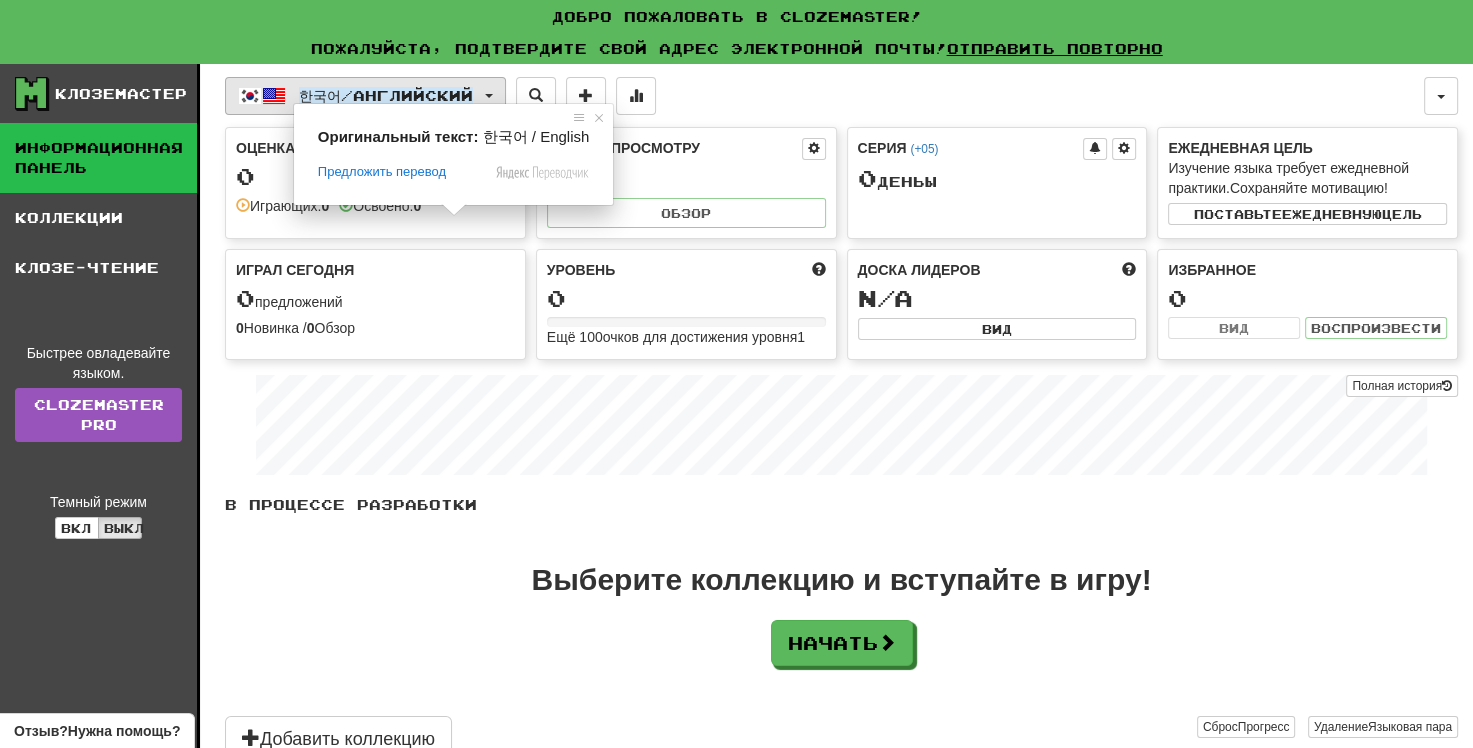 click on "Английский" at bounding box center (413, 95) 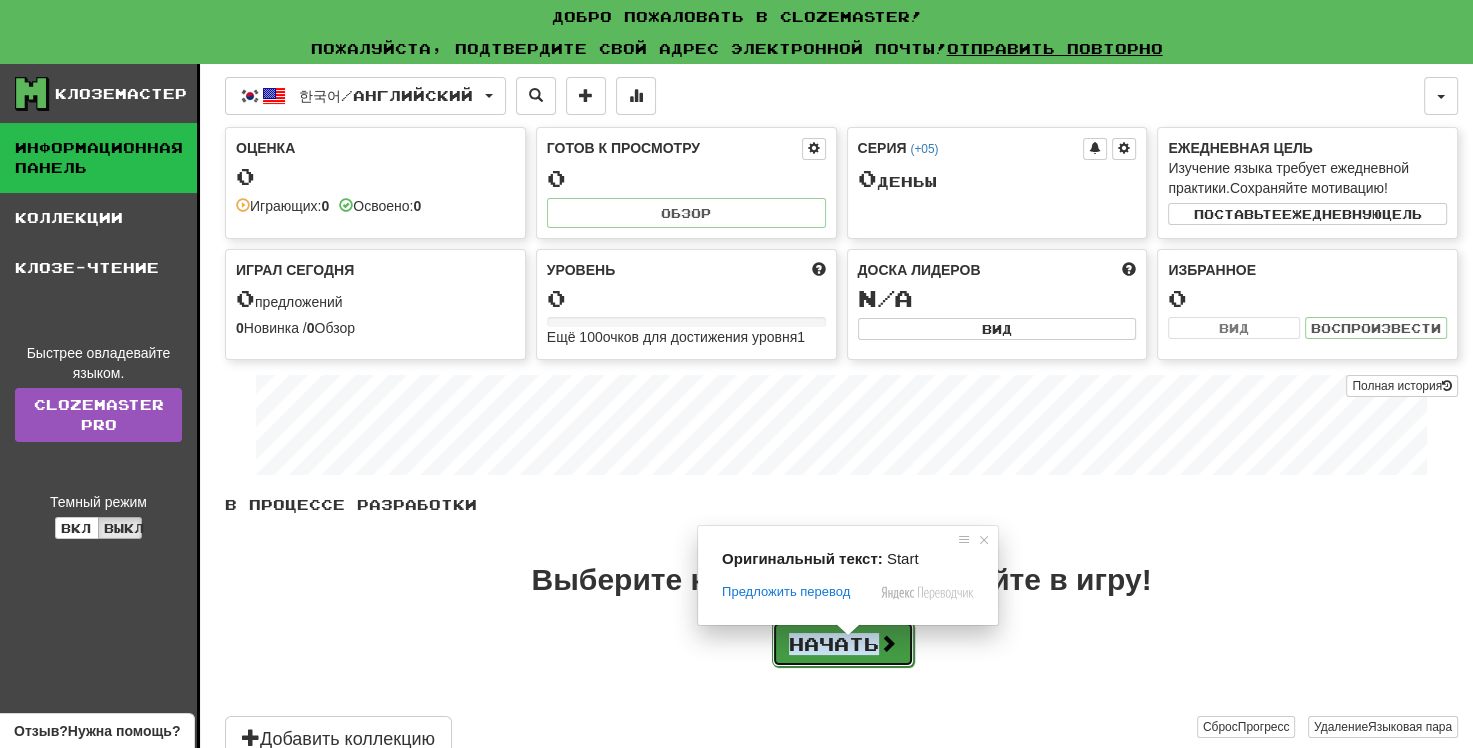 click on "Начать" at bounding box center (834, 644) 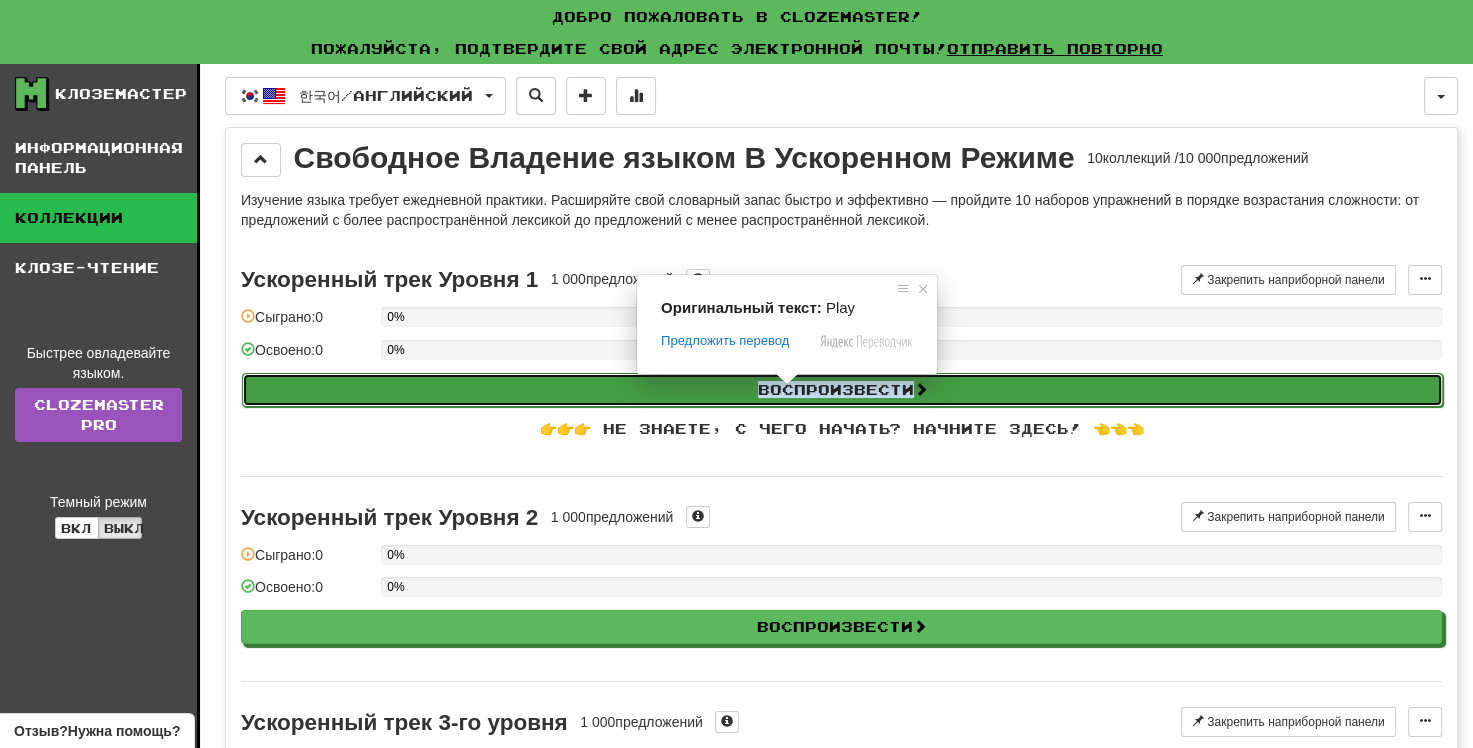 click on "Воспроизвести" at bounding box center (836, 389) 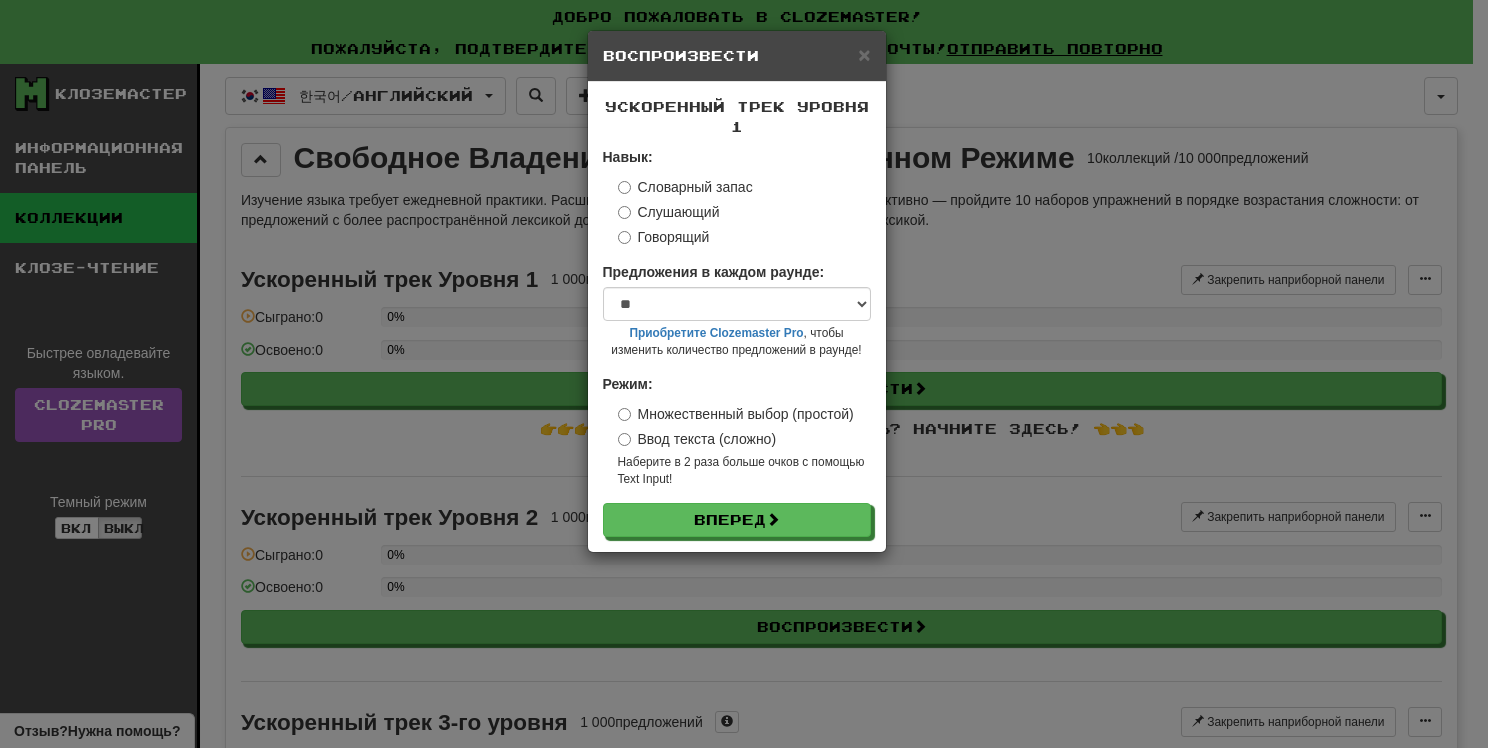 click on "× Воспроизвести Ускоренный трек Уровня 1 Навык: Словарный запас Слушающий Говорящий Предложения в каждом раунде: * ** ** ** ** ** *** ******** Приобретите Clozemaster Pro , чтобы изменить количество предложений в раунде! Режим: Множественный выбор (простой) Ввод текста (сложно) Наберите в 2 раза больше очков с помощью Text Input ! Вперед" at bounding box center [744, 374] 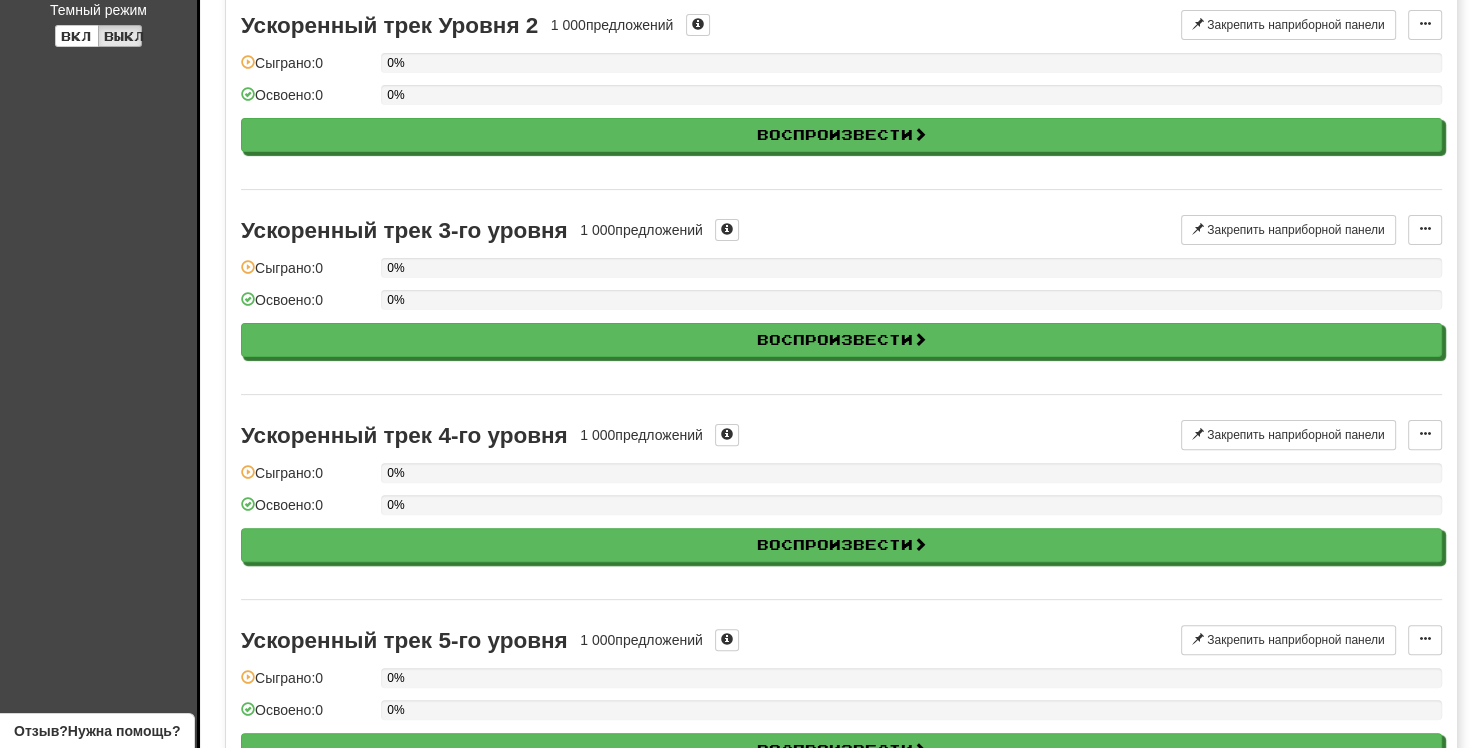 scroll, scrollTop: 600, scrollLeft: 0, axis: vertical 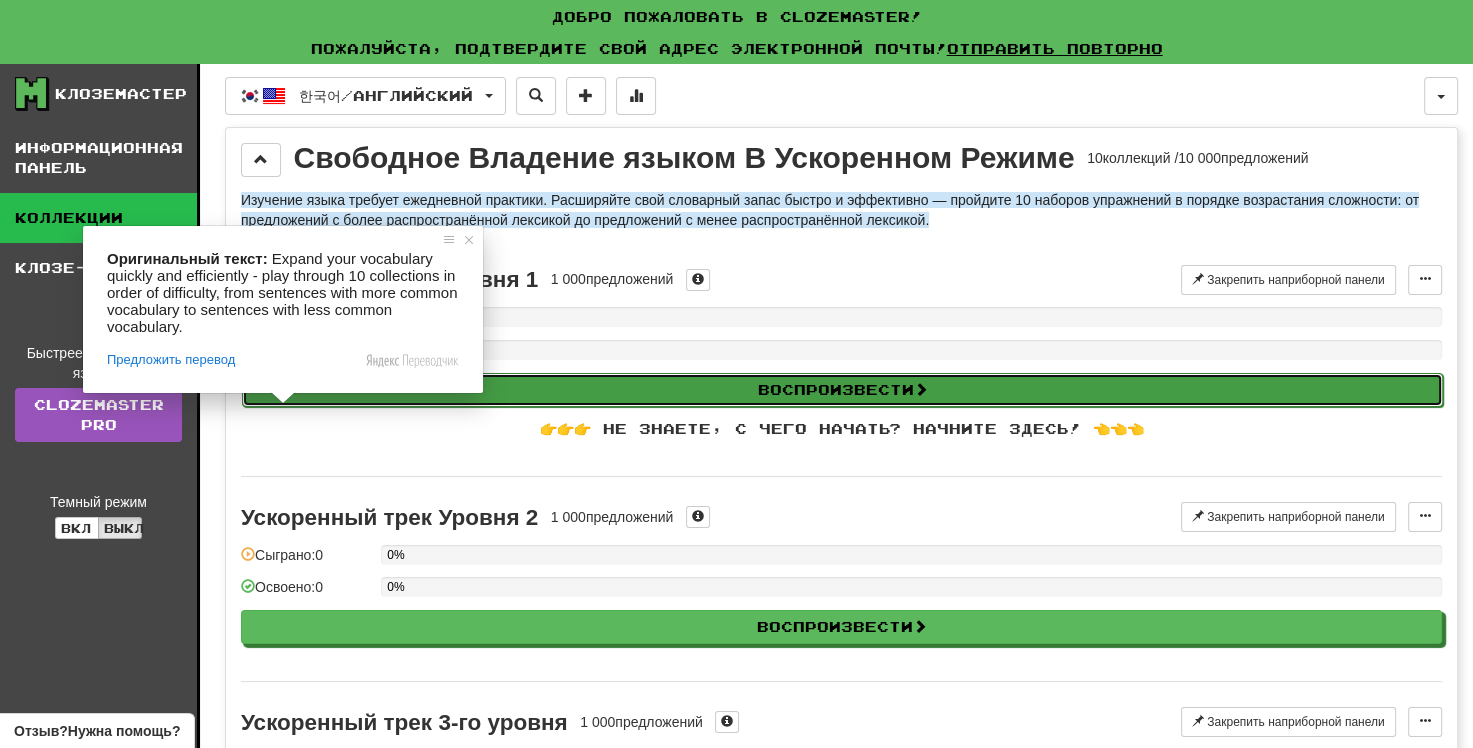 click on "Воспроизвести" at bounding box center [842, 390] 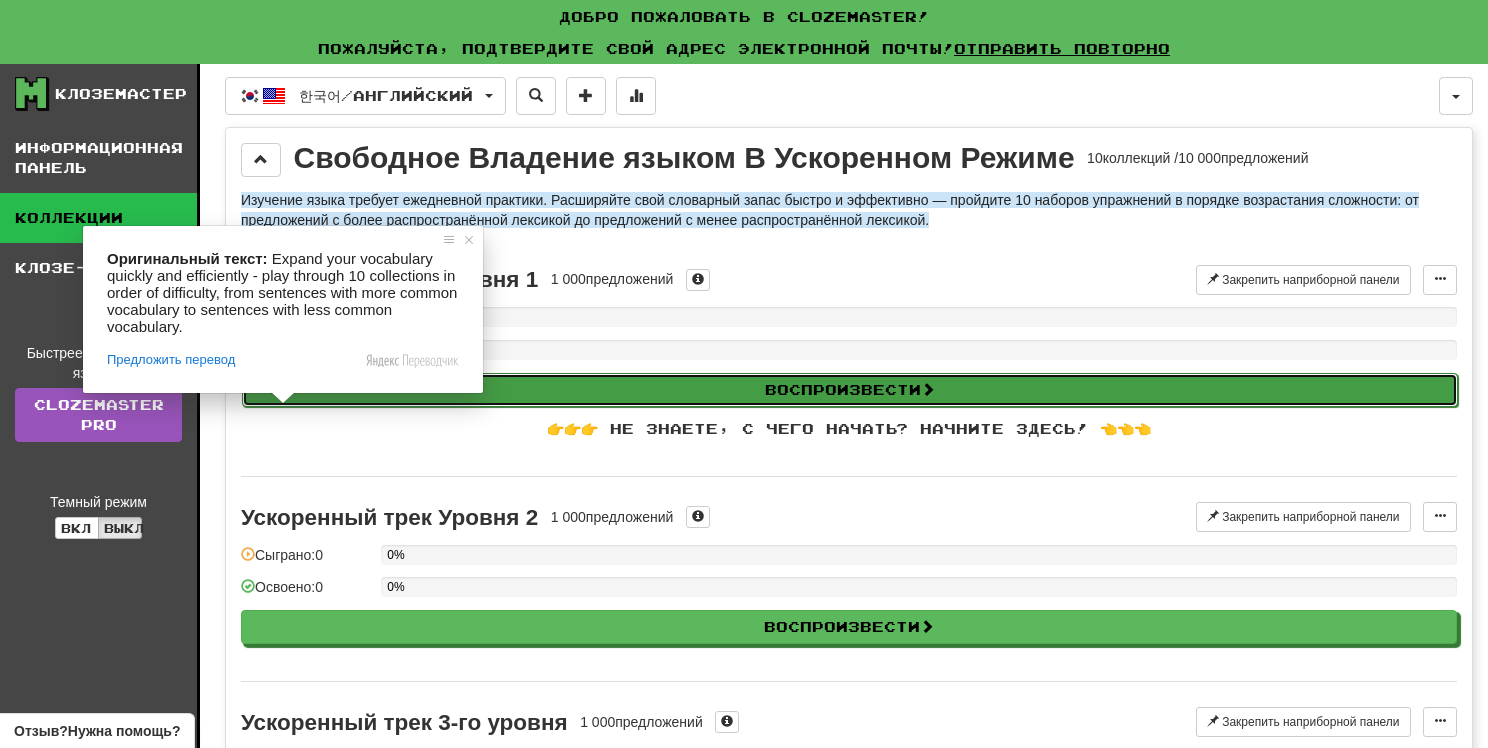 select on "**" 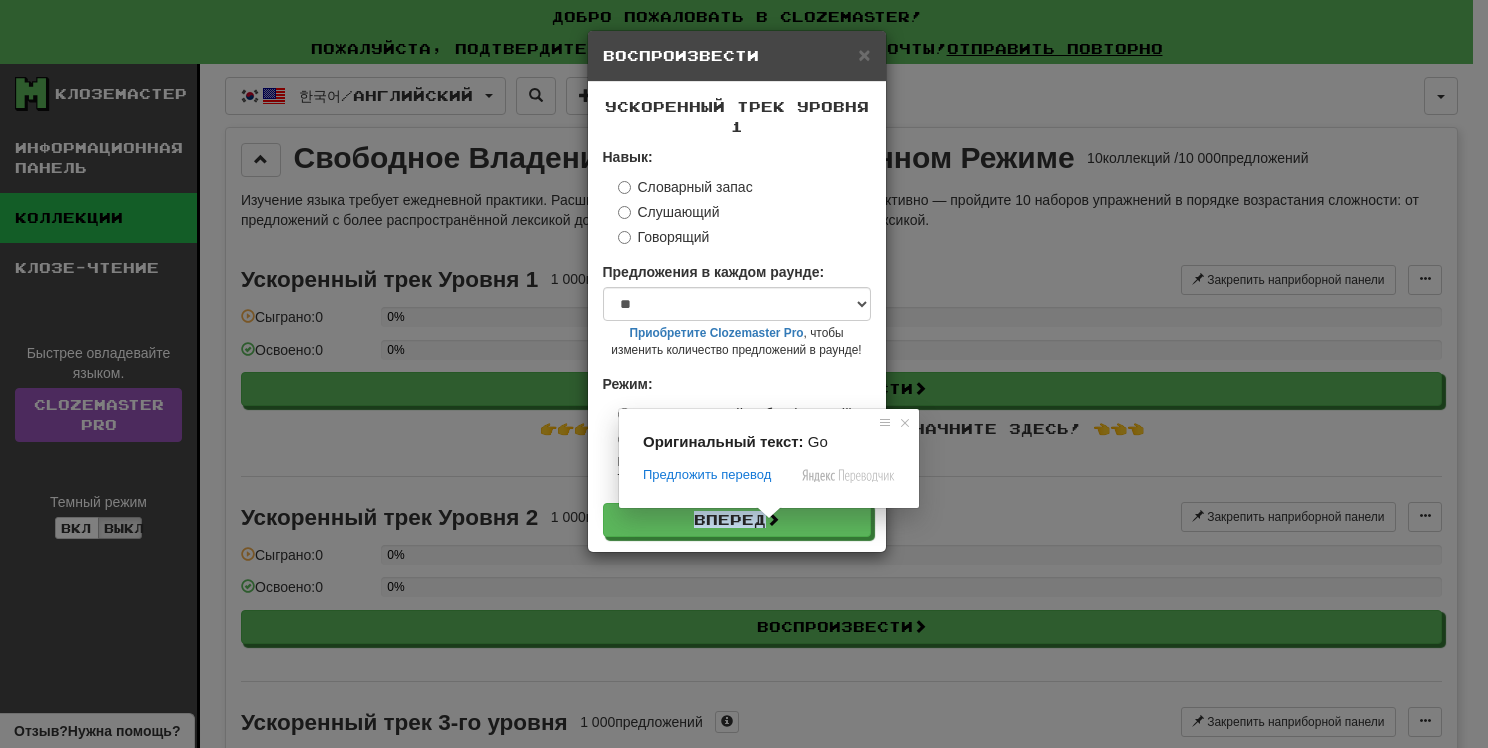 click at bounding box center (769, 513) 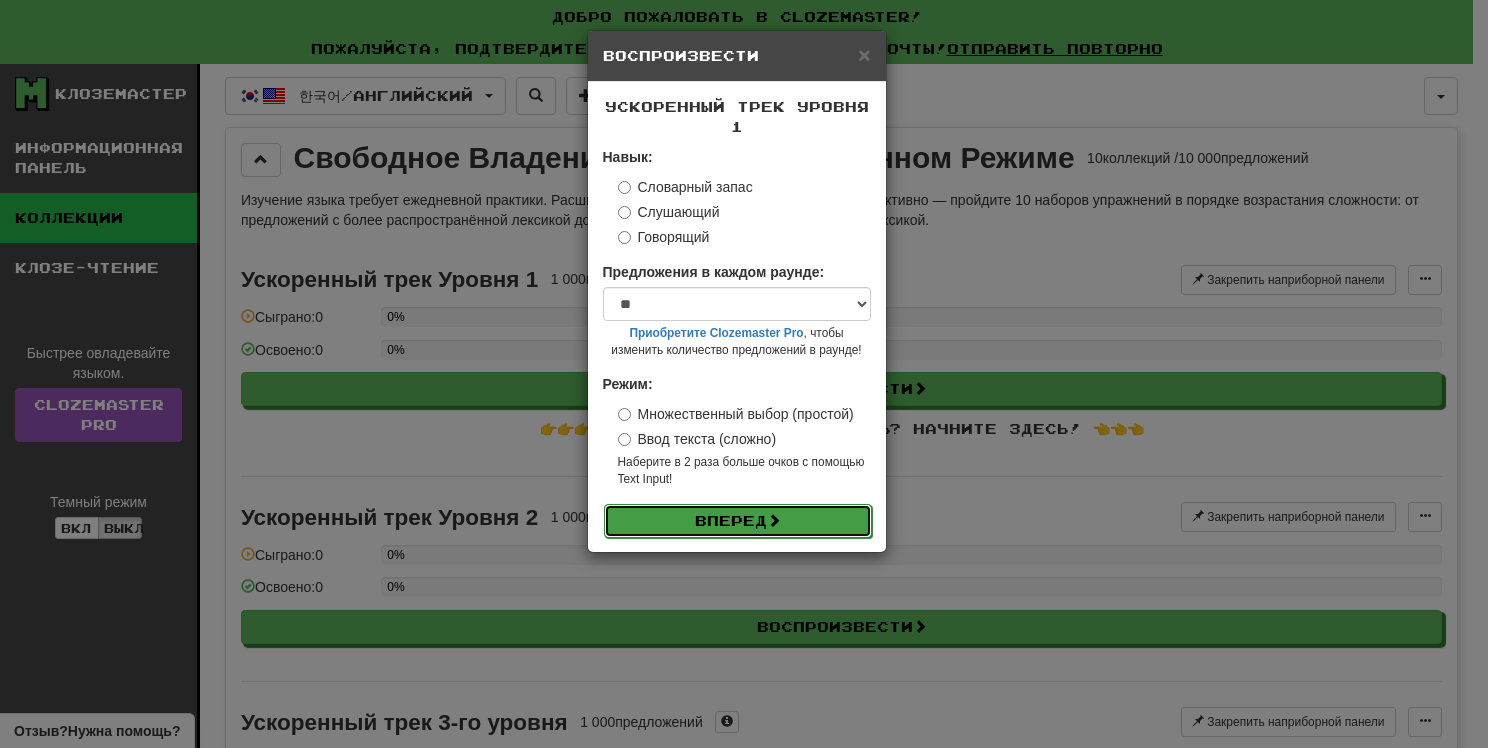 click on "Вперед" at bounding box center (738, 521) 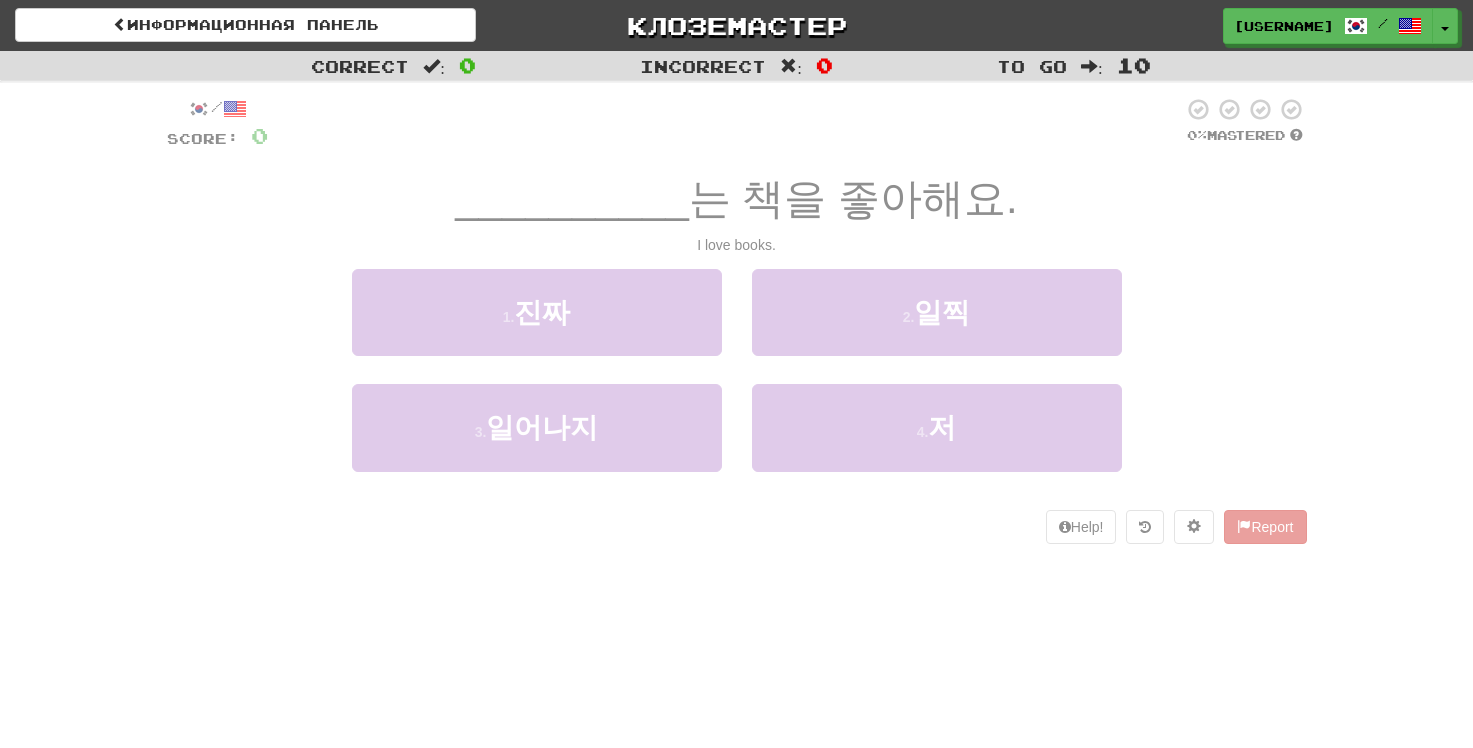scroll, scrollTop: 0, scrollLeft: 0, axis: both 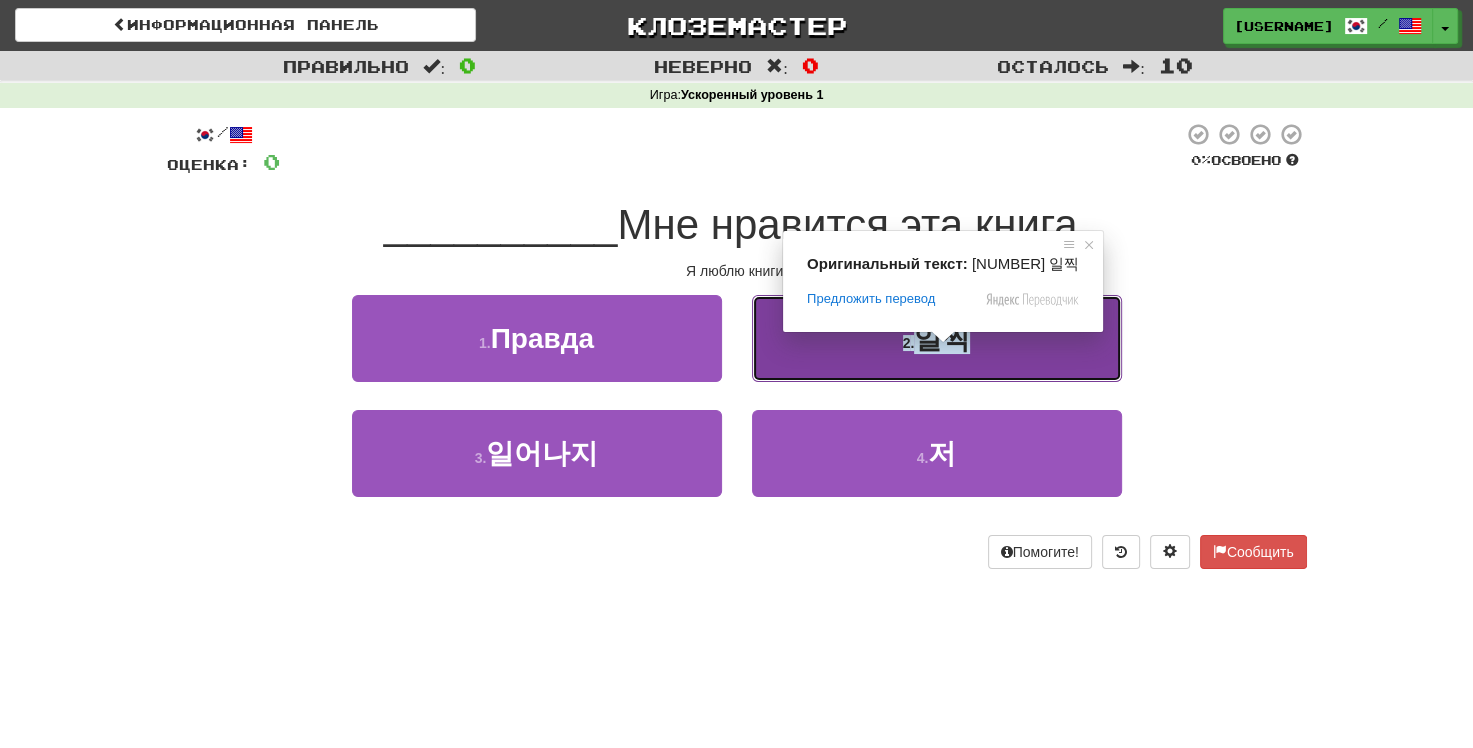 click on "일찍" at bounding box center [942, 338] 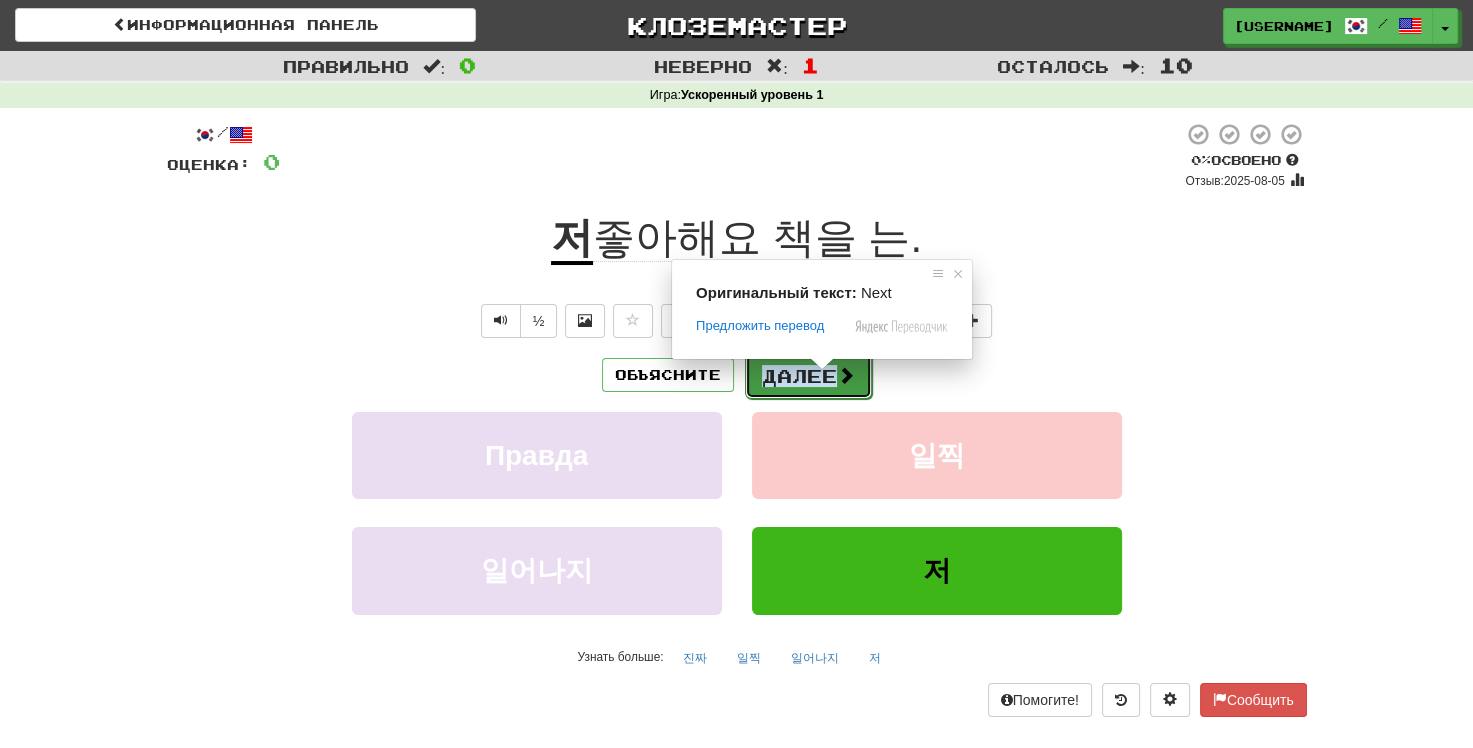 click on "Далее" at bounding box center (799, 376) 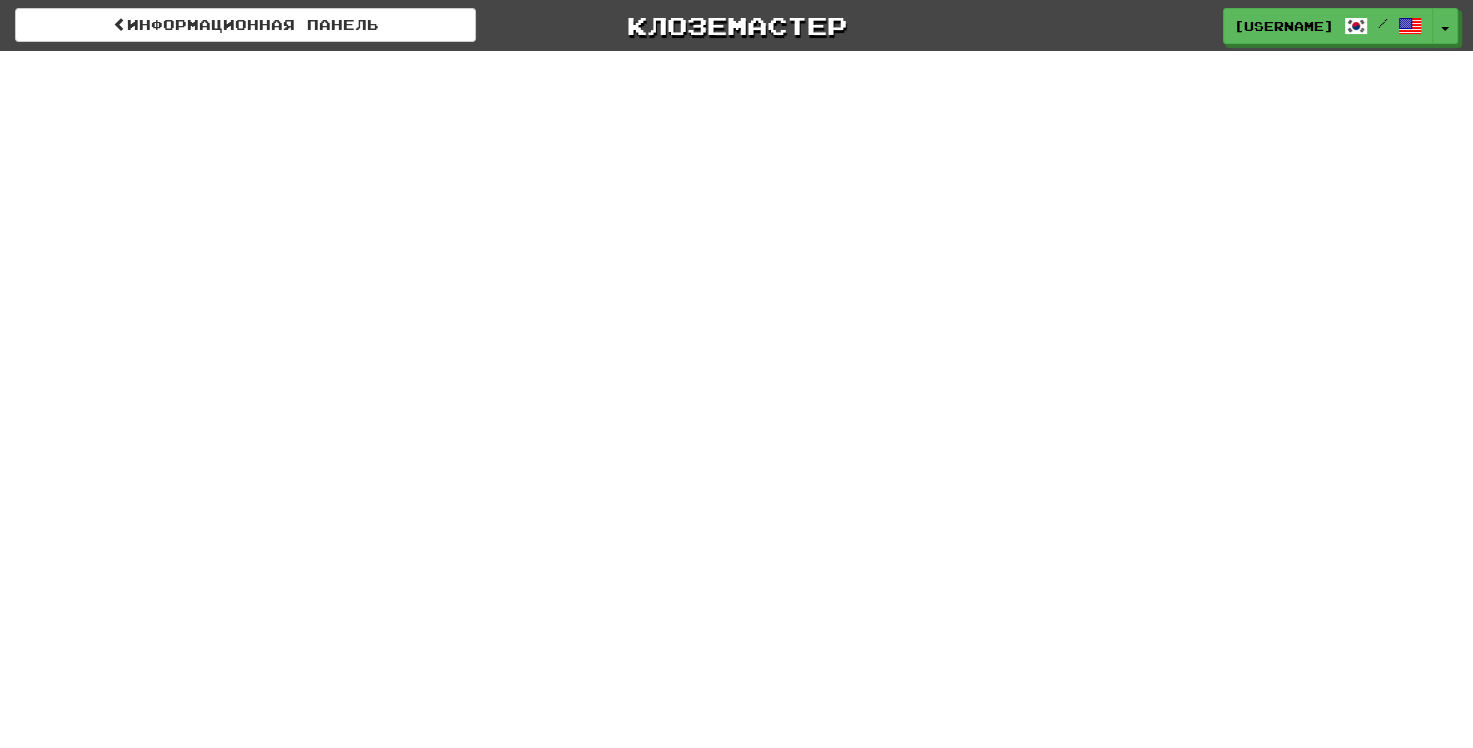 click on "Информационная панель
Клоземастер
Anna_88
/
Переключить Выпадающий список
Dashboard
Leaderboard
Activity Feed
Notifications
Profile
Discussions
한국어
/
English
Streak:
0
Review:
0
Points Today: 0
Languages
Account
Logout
Anna_88
/
Toggle Dropdown
Dashboard
Leaderboard
Activity Feed
Notifications
Profile
Discussions
한국어
/
English
Streak:
0
Review:
0
Points Today: 0
Languages
Account
Logout
clozemaster" at bounding box center [736, 374] 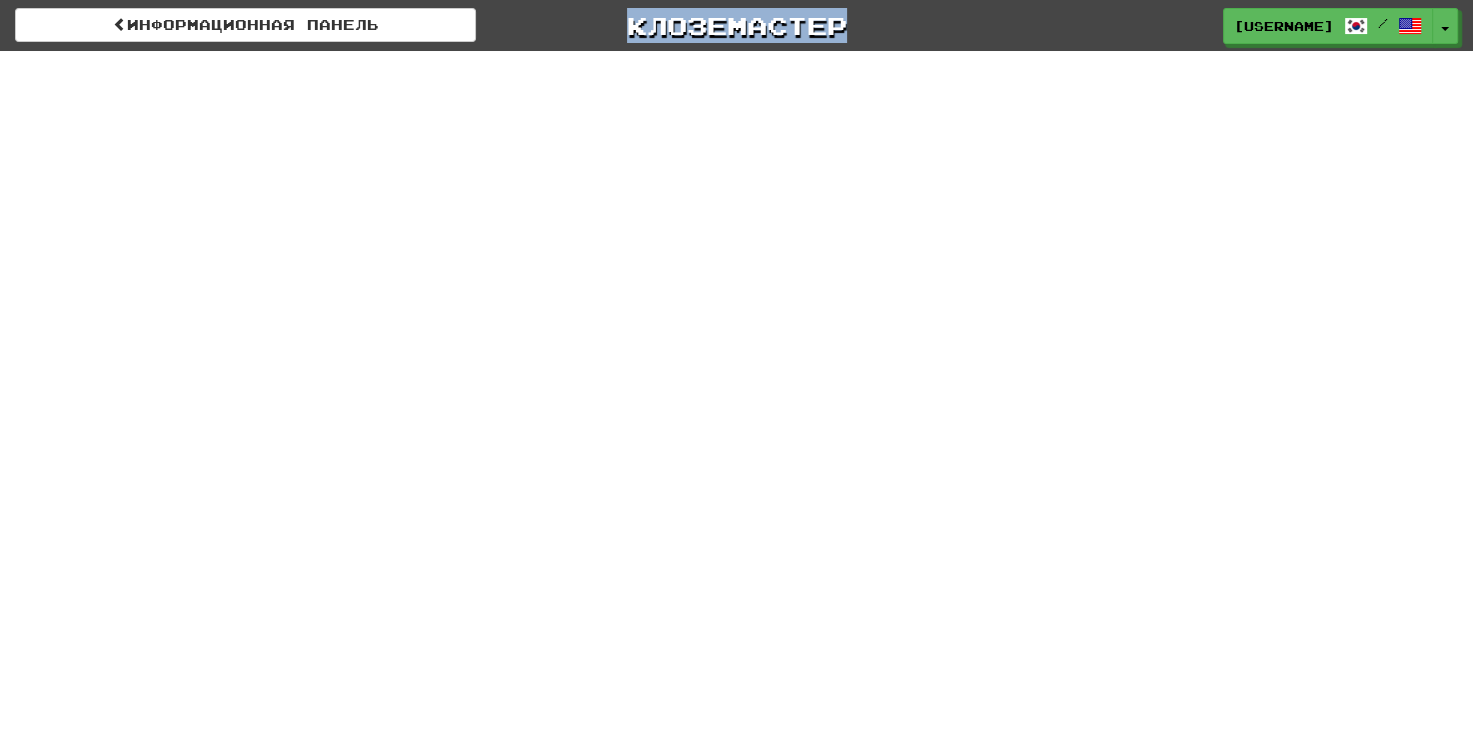 click on "Информационная панель
Клоземастер
Anna_88
/
Переключить Выпадающий список
Dashboard
Leaderboard
Activity Feed
Notifications
Profile
Discussions
한국어
/
English
Streak:
0
Review:
0
Points Today: 0
Languages
Account
Logout
Anna_88
/
Toggle Dropdown
Dashboard
Leaderboard
Activity Feed
Notifications
Profile
Discussions
한국어
/
English
Streak:
0
Review:
0
Points Today: 0
Languages
Account
Logout
clozemaster" at bounding box center [736, 374] 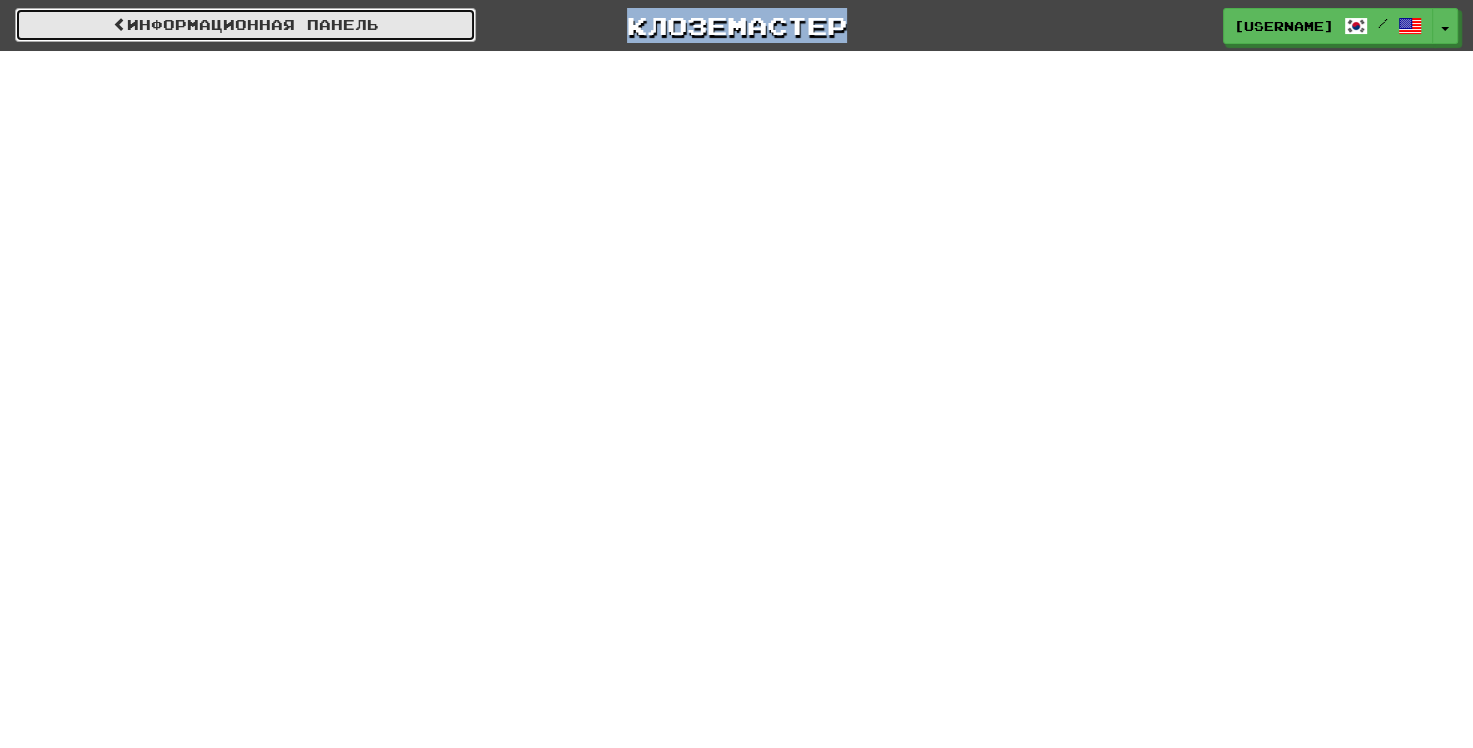 click at bounding box center (120, 24) 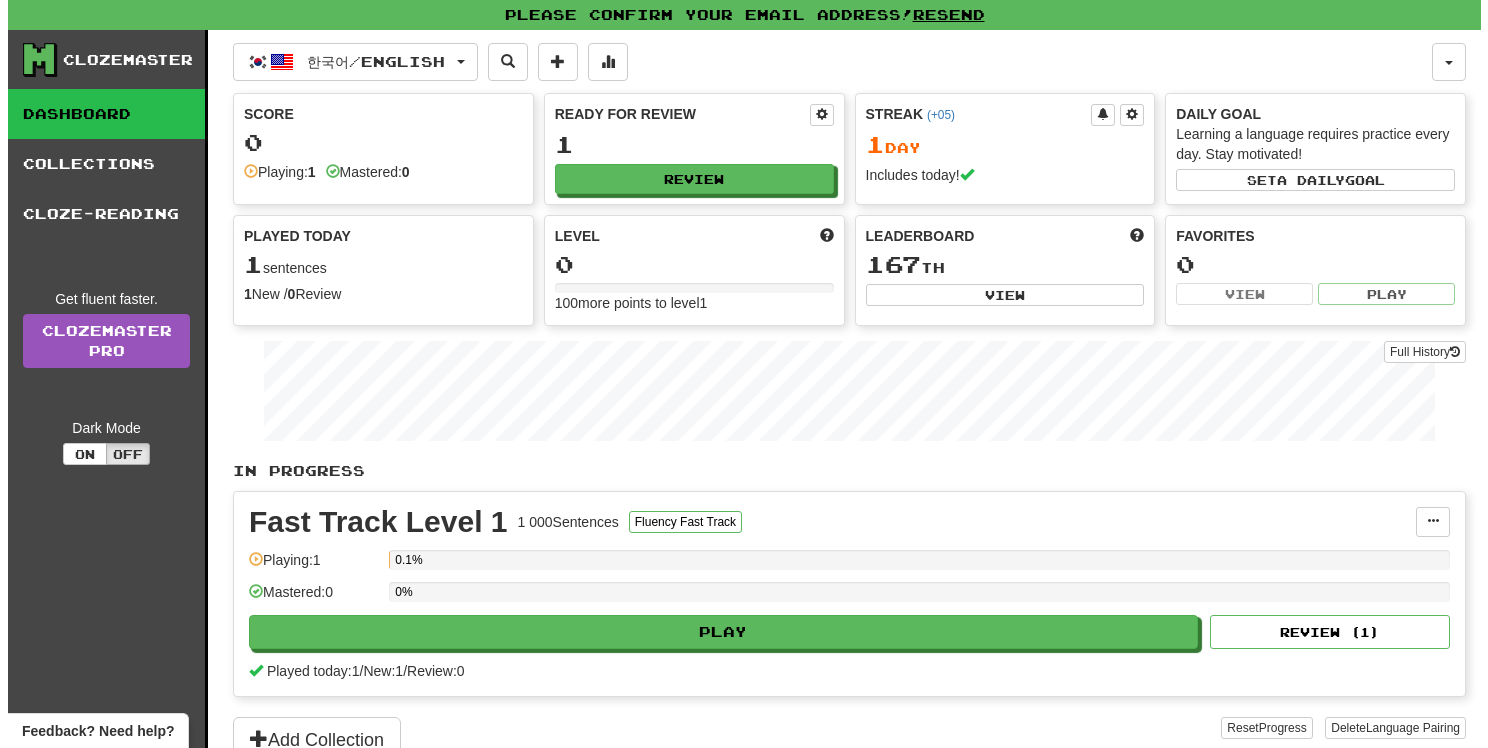 scroll, scrollTop: 0, scrollLeft: 0, axis: both 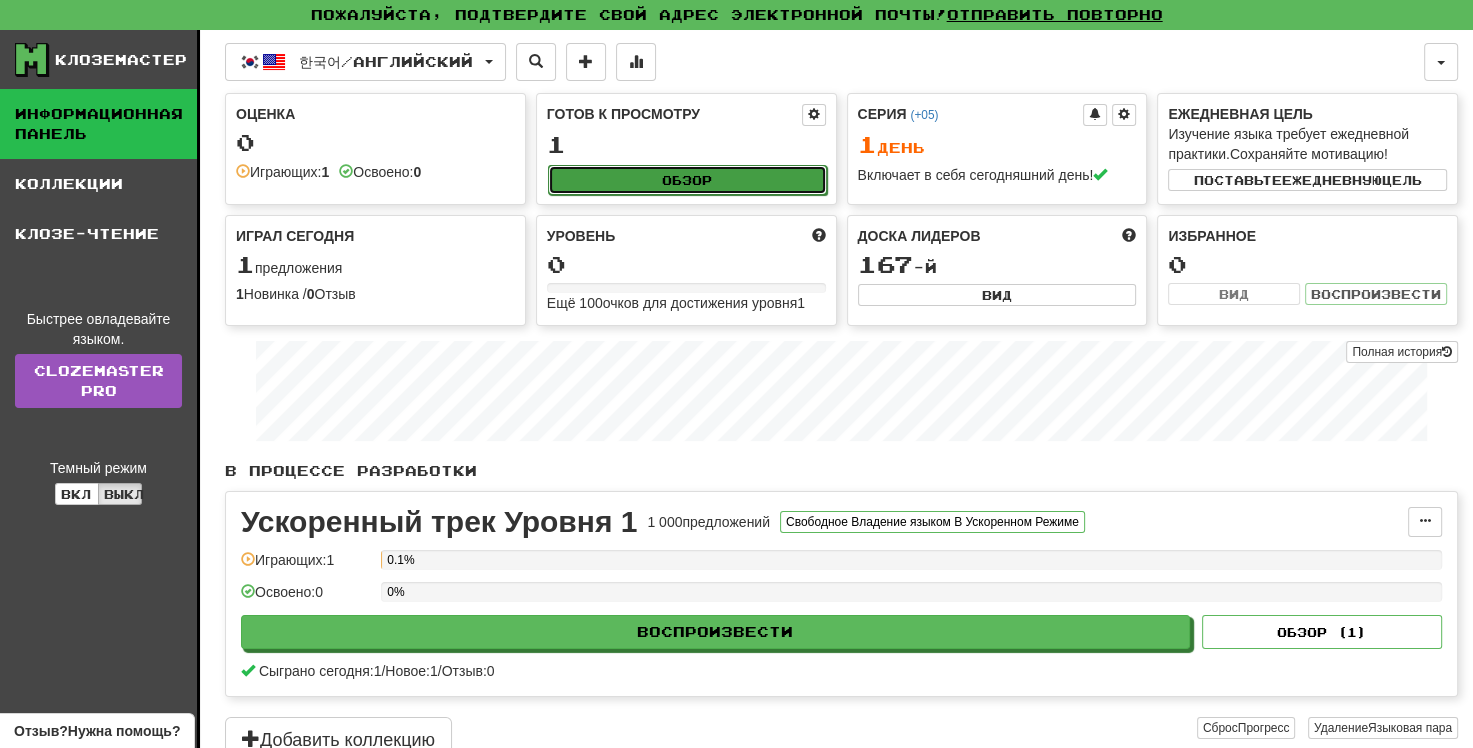 click on "Обзор" at bounding box center (687, 180) 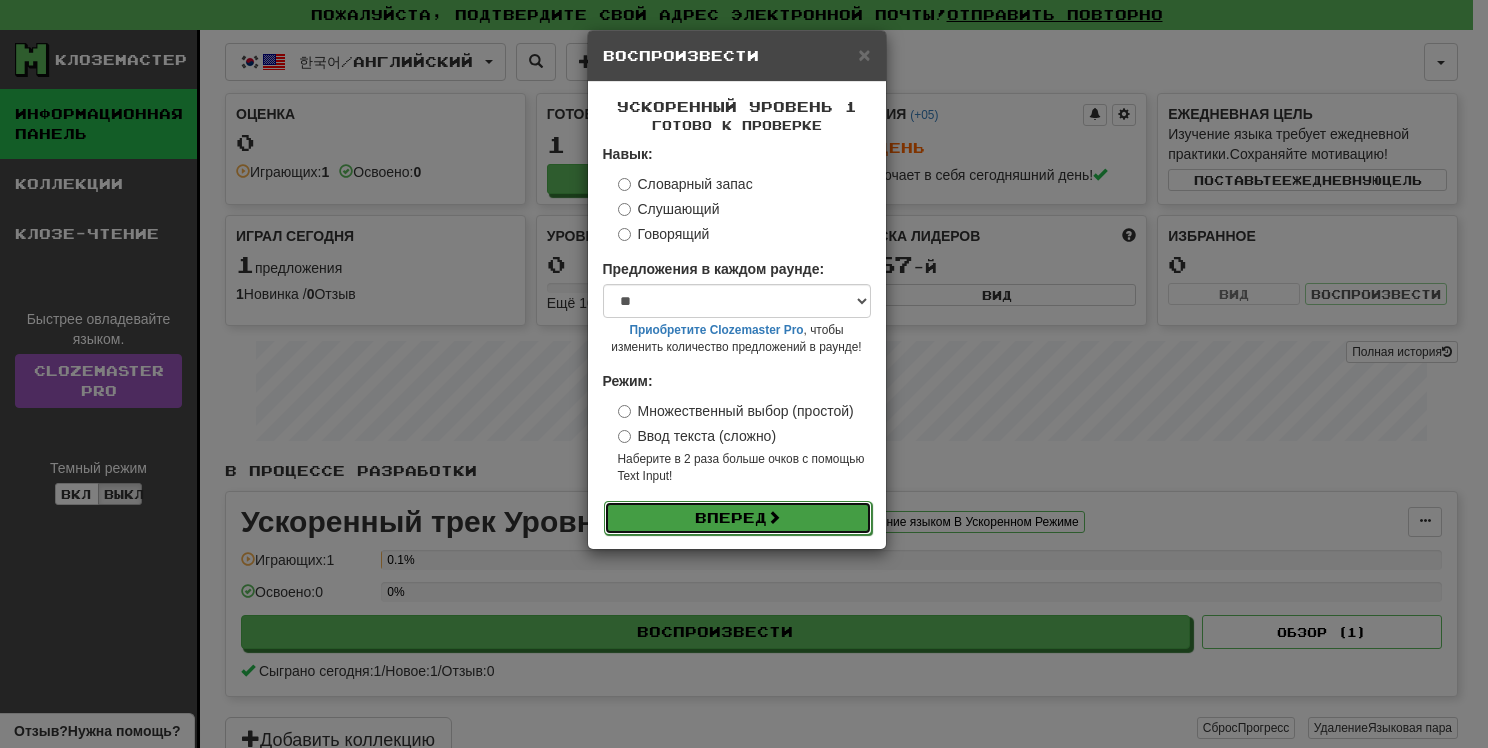 click on "Вперед" at bounding box center [738, 518] 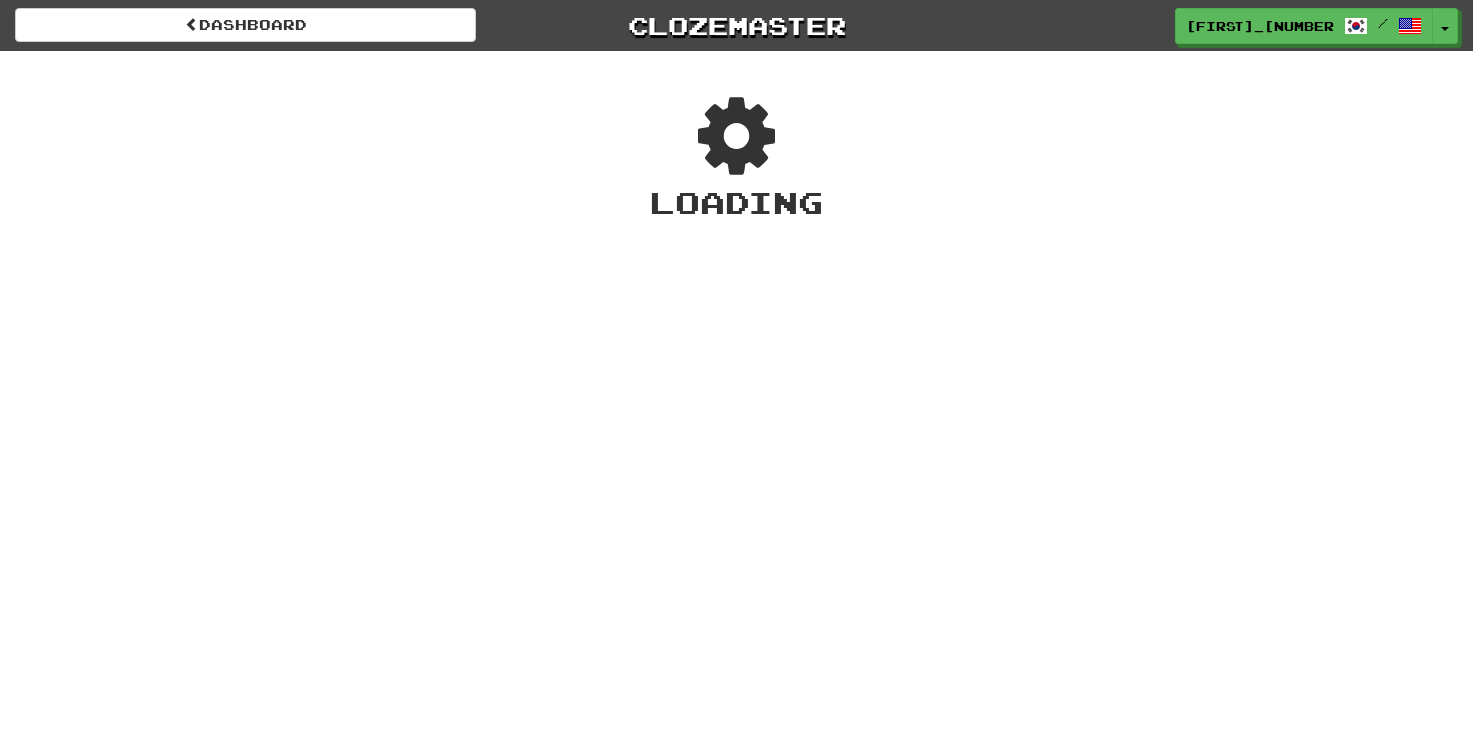 scroll, scrollTop: 0, scrollLeft: 0, axis: both 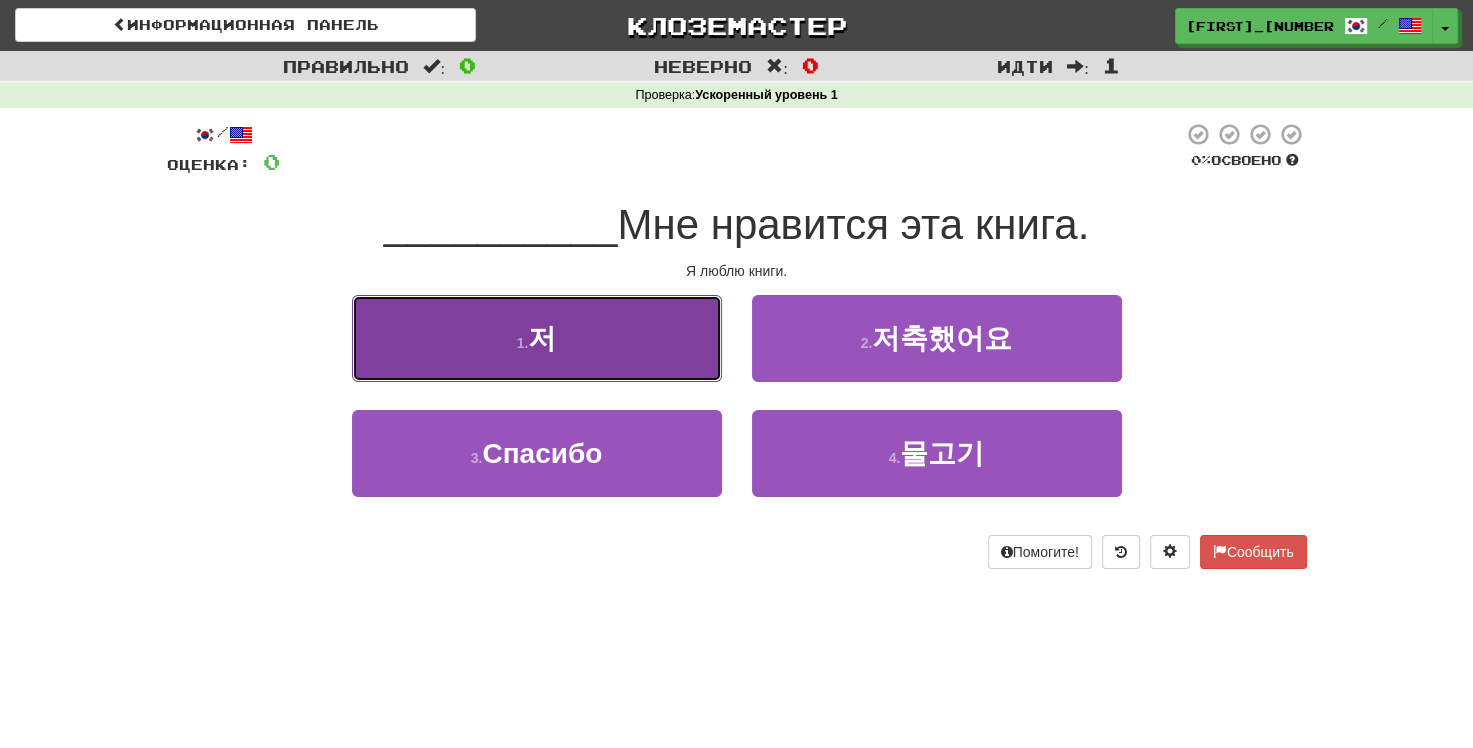 click on "1 .  저" at bounding box center [537, 338] 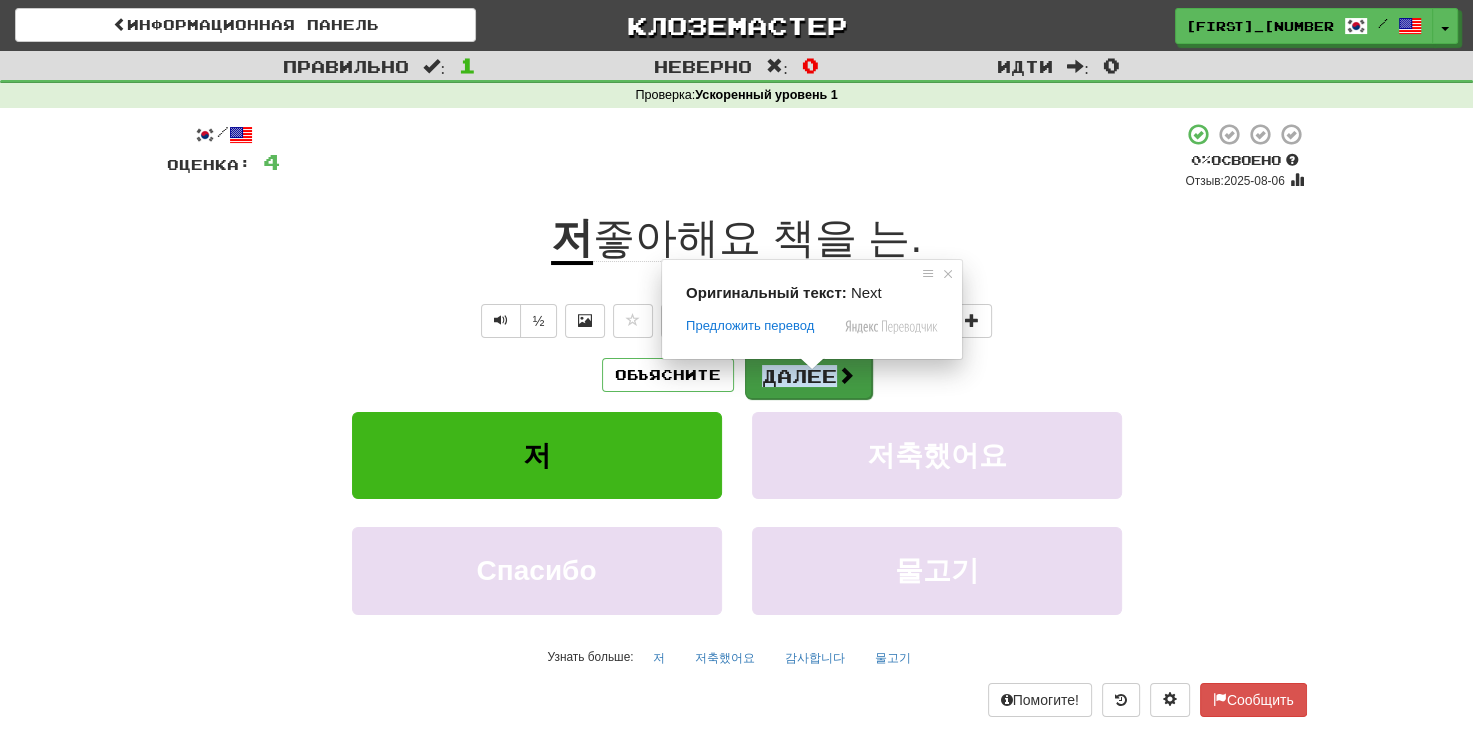 click at bounding box center [812, 364] 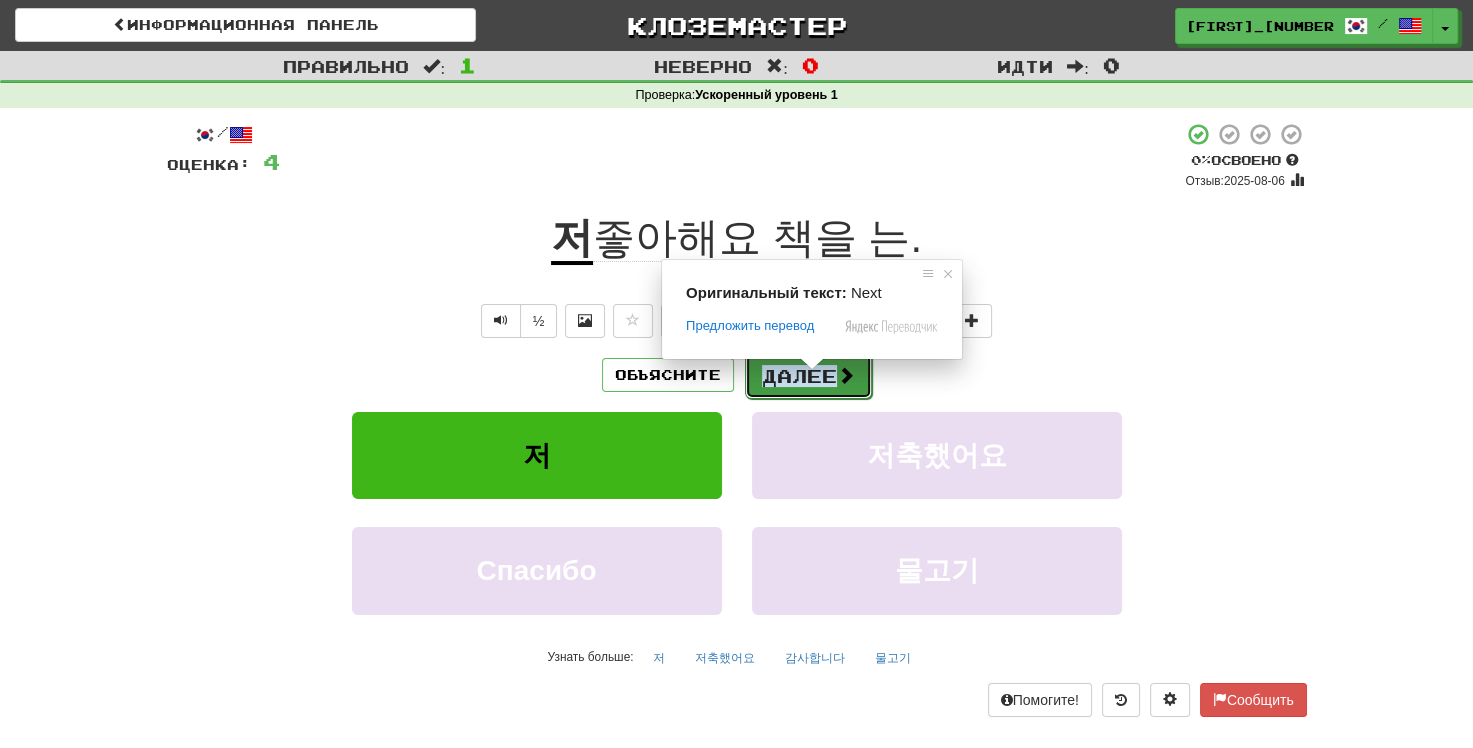 click on "Далее" at bounding box center (808, 376) 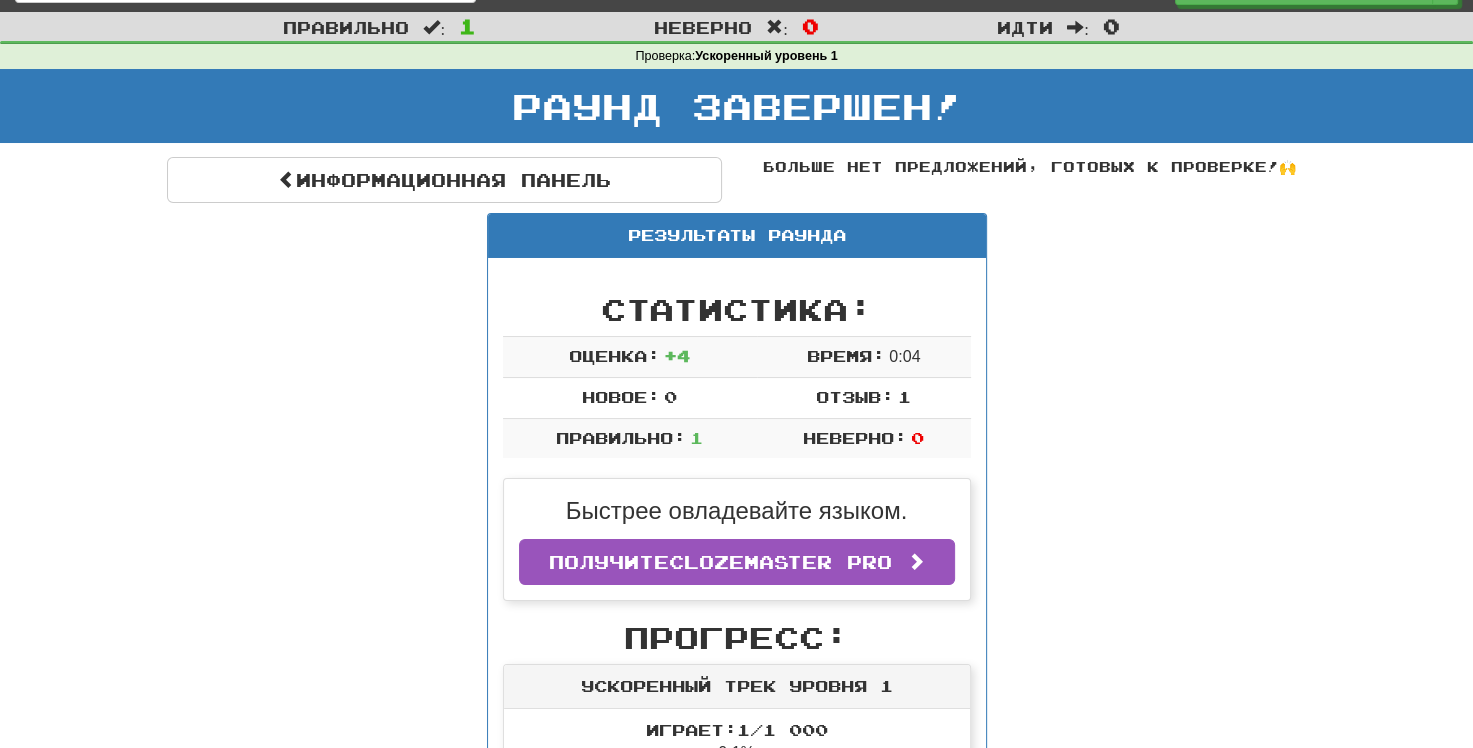 scroll, scrollTop: 0, scrollLeft: 0, axis: both 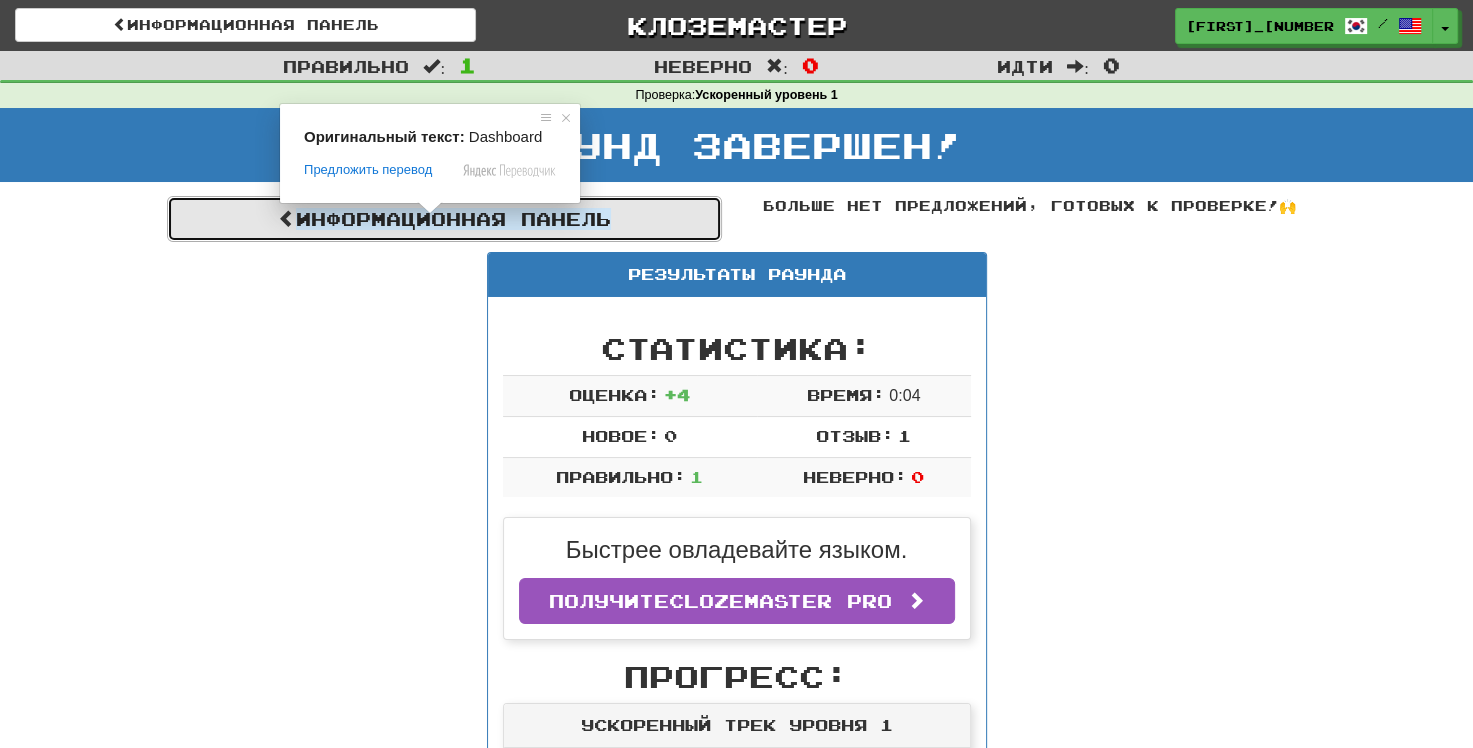 click on "Информационная панель" at bounding box center [453, 219] 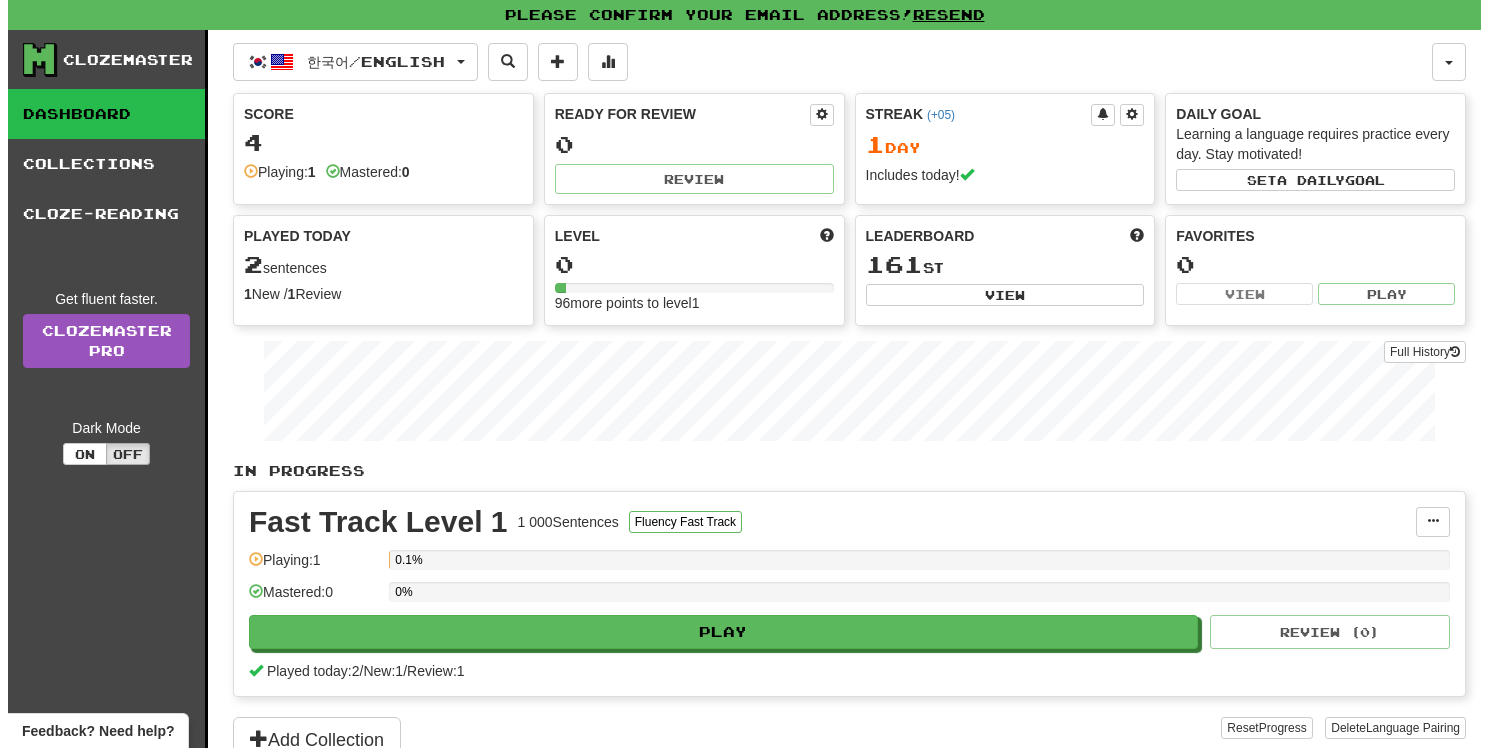 scroll, scrollTop: 0, scrollLeft: 0, axis: both 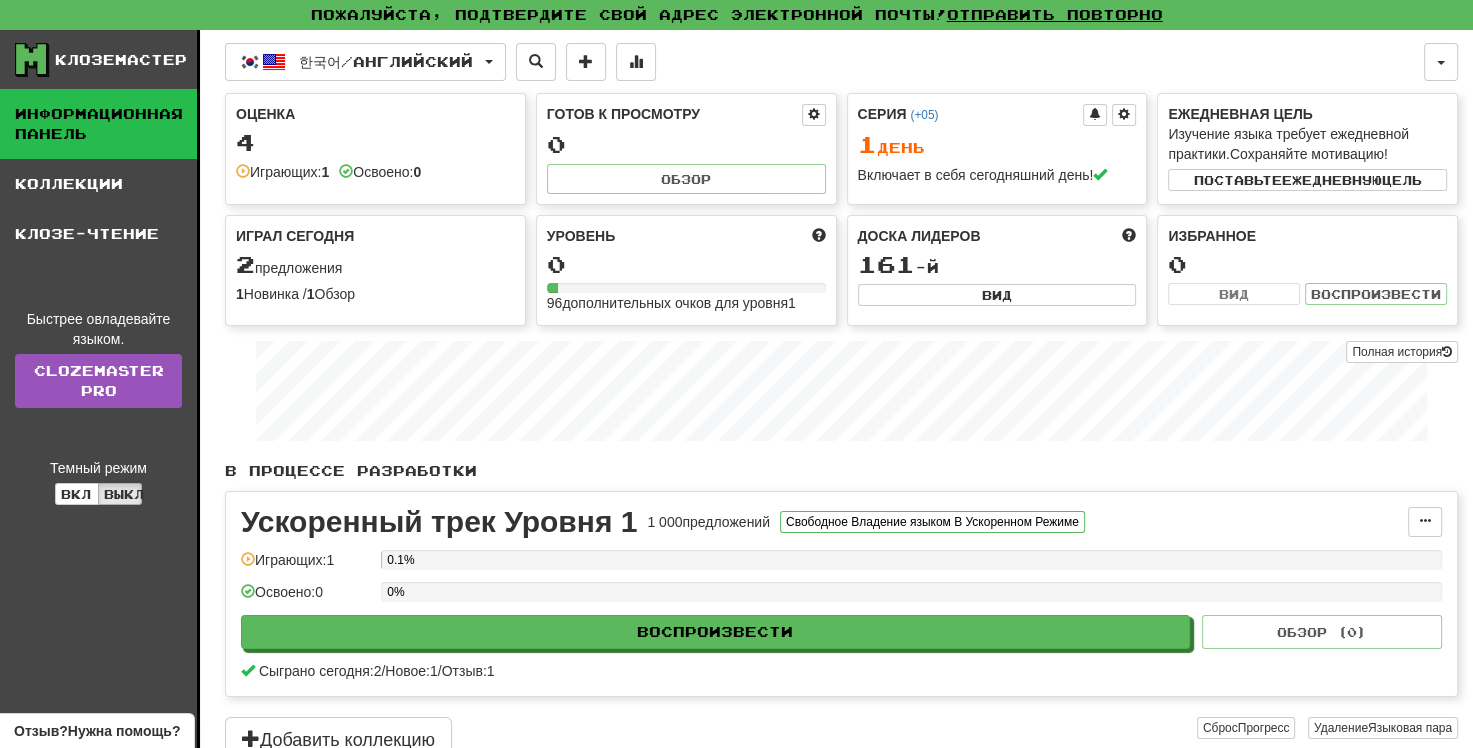 click on "4" at bounding box center (375, 142) 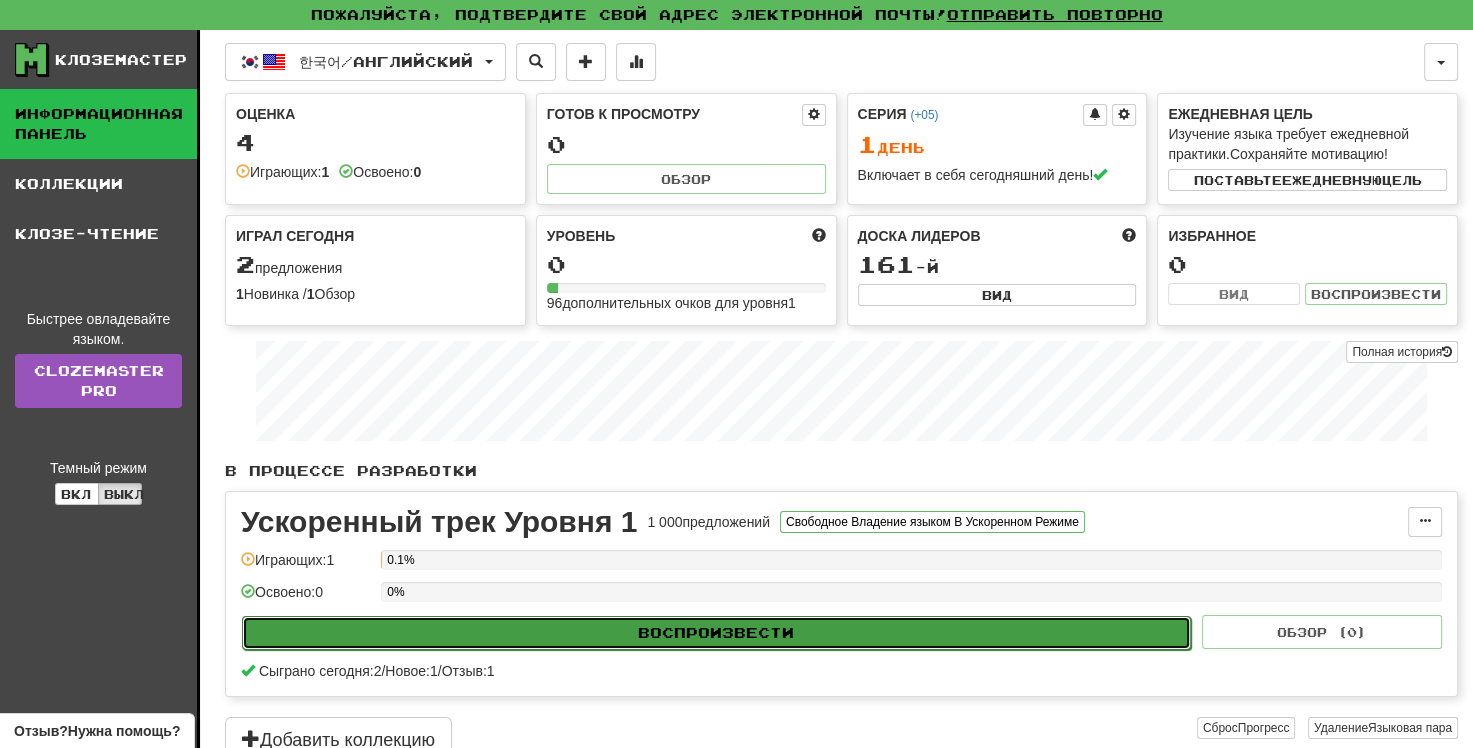 click on "Воспроизвести" at bounding box center [716, 633] 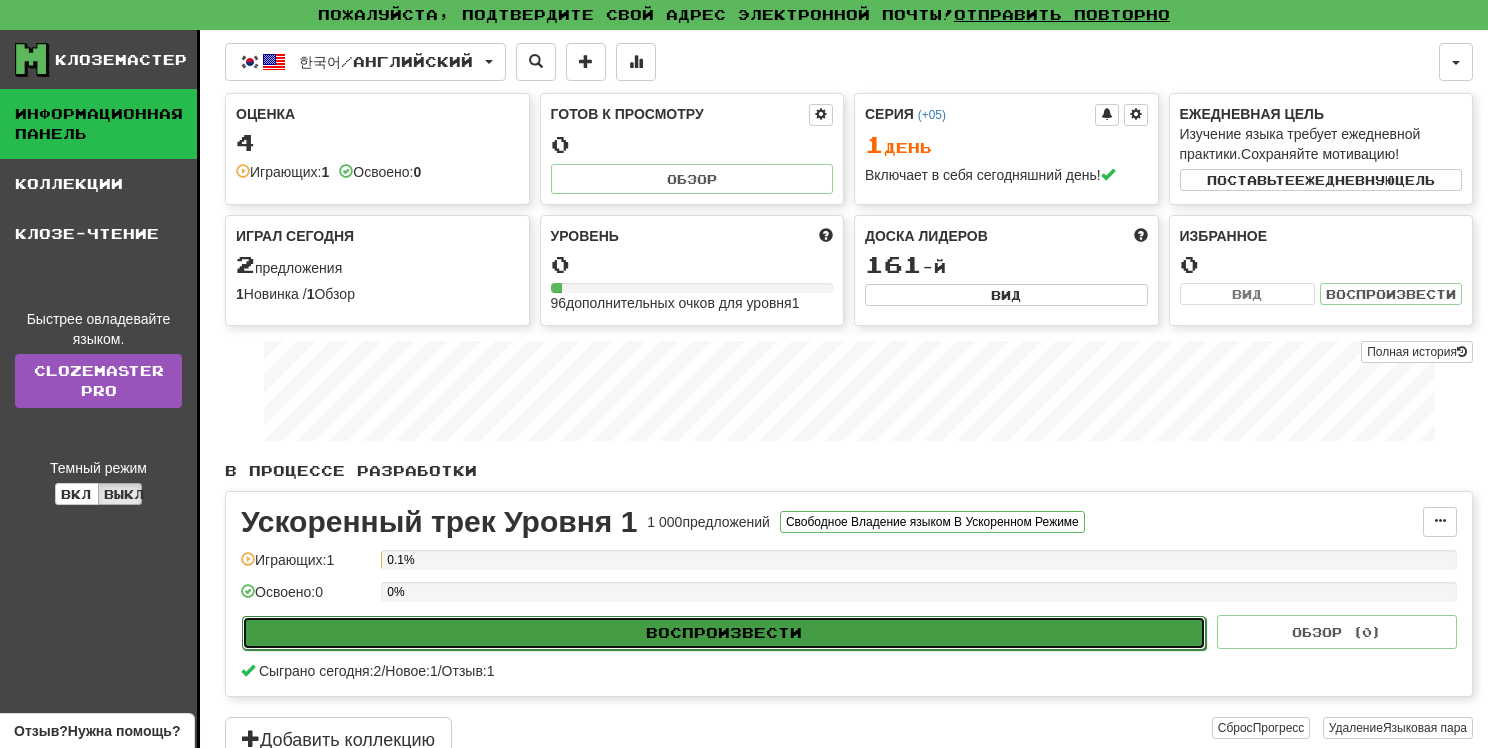 select on "**" 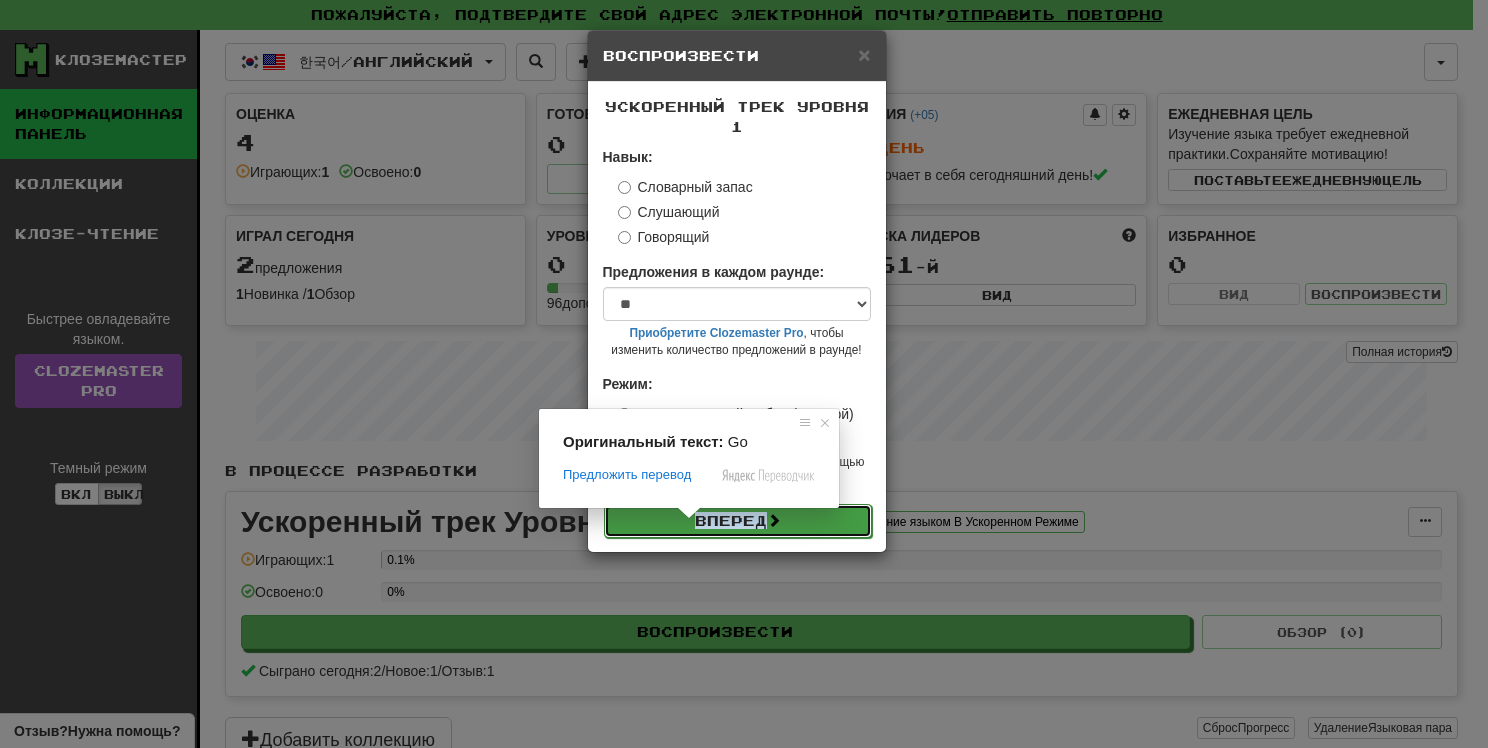 click on "Вперед" at bounding box center (731, 520) 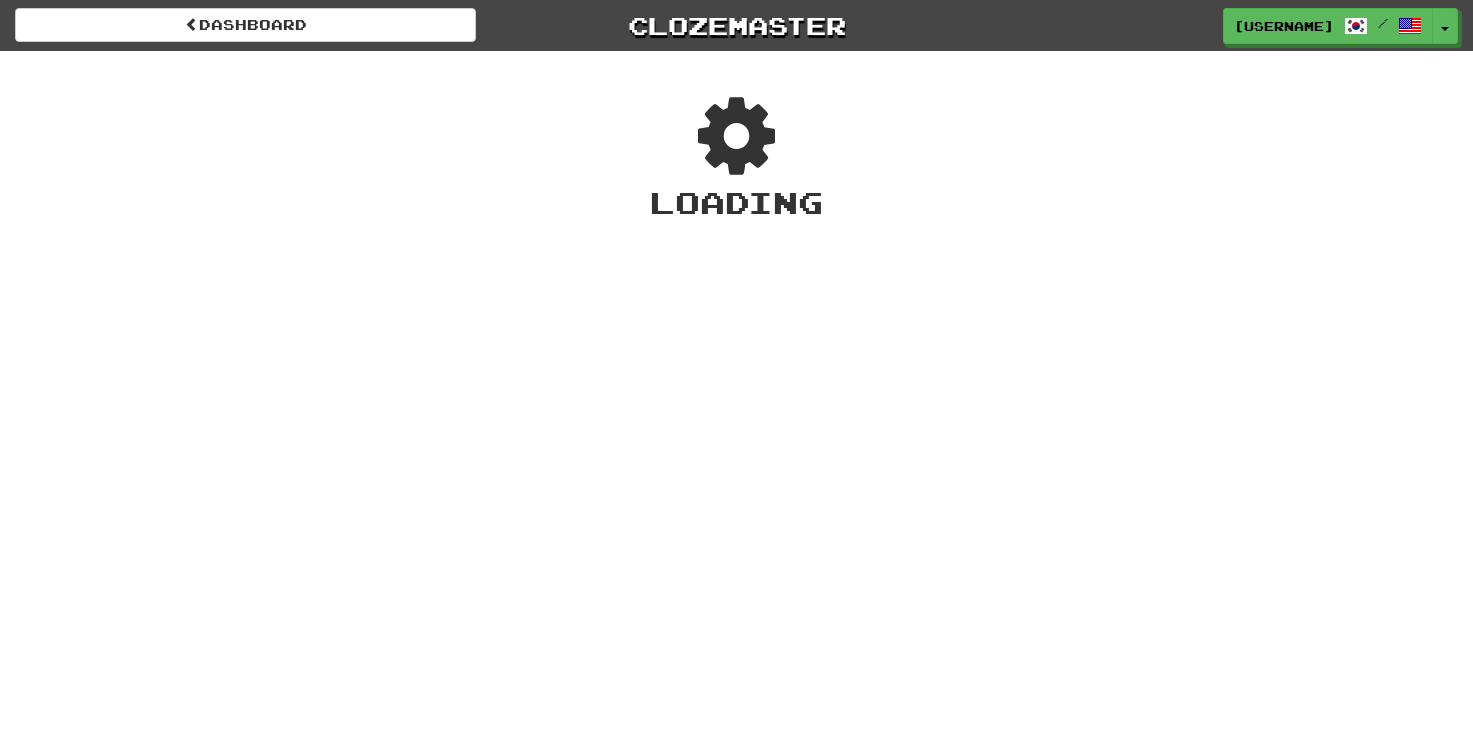 scroll, scrollTop: 0, scrollLeft: 0, axis: both 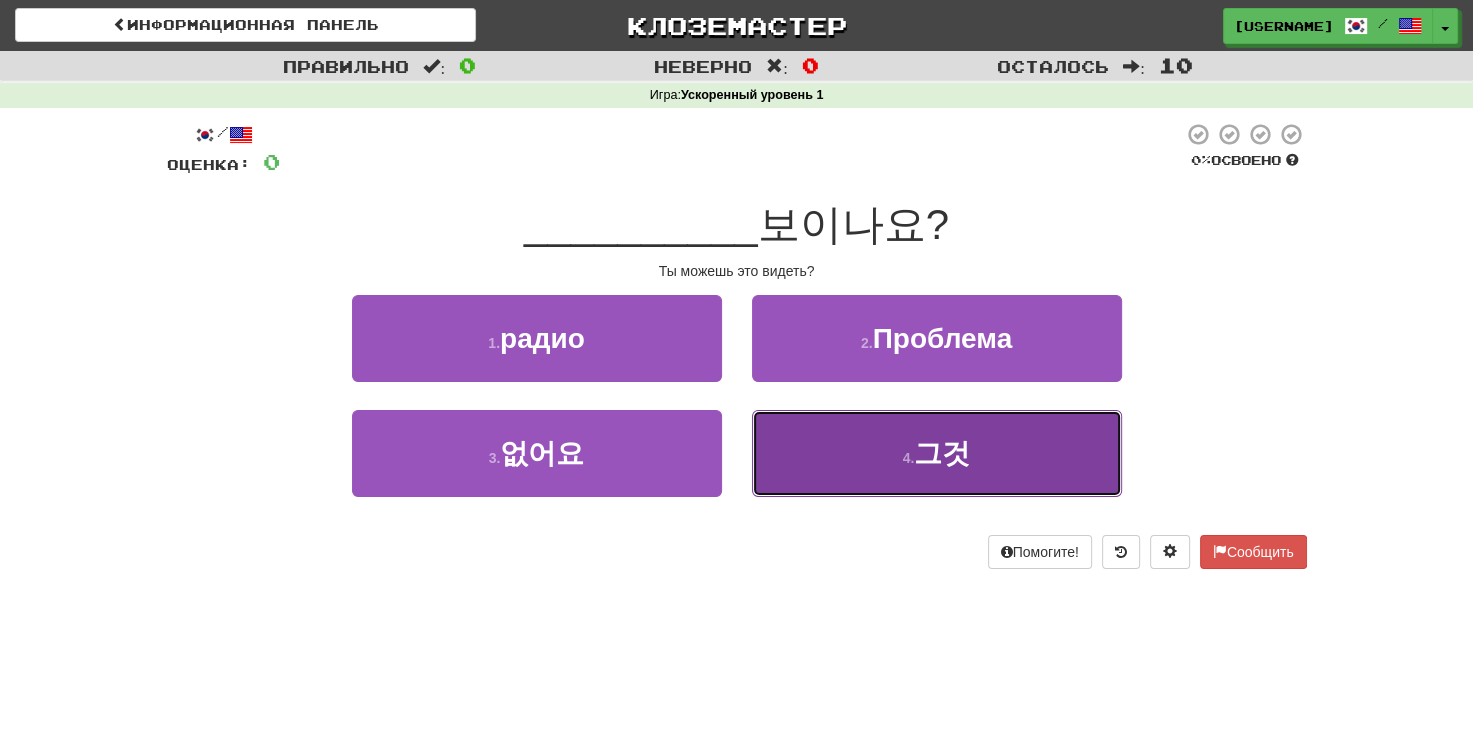 click on "4 .  그것" at bounding box center (937, 453) 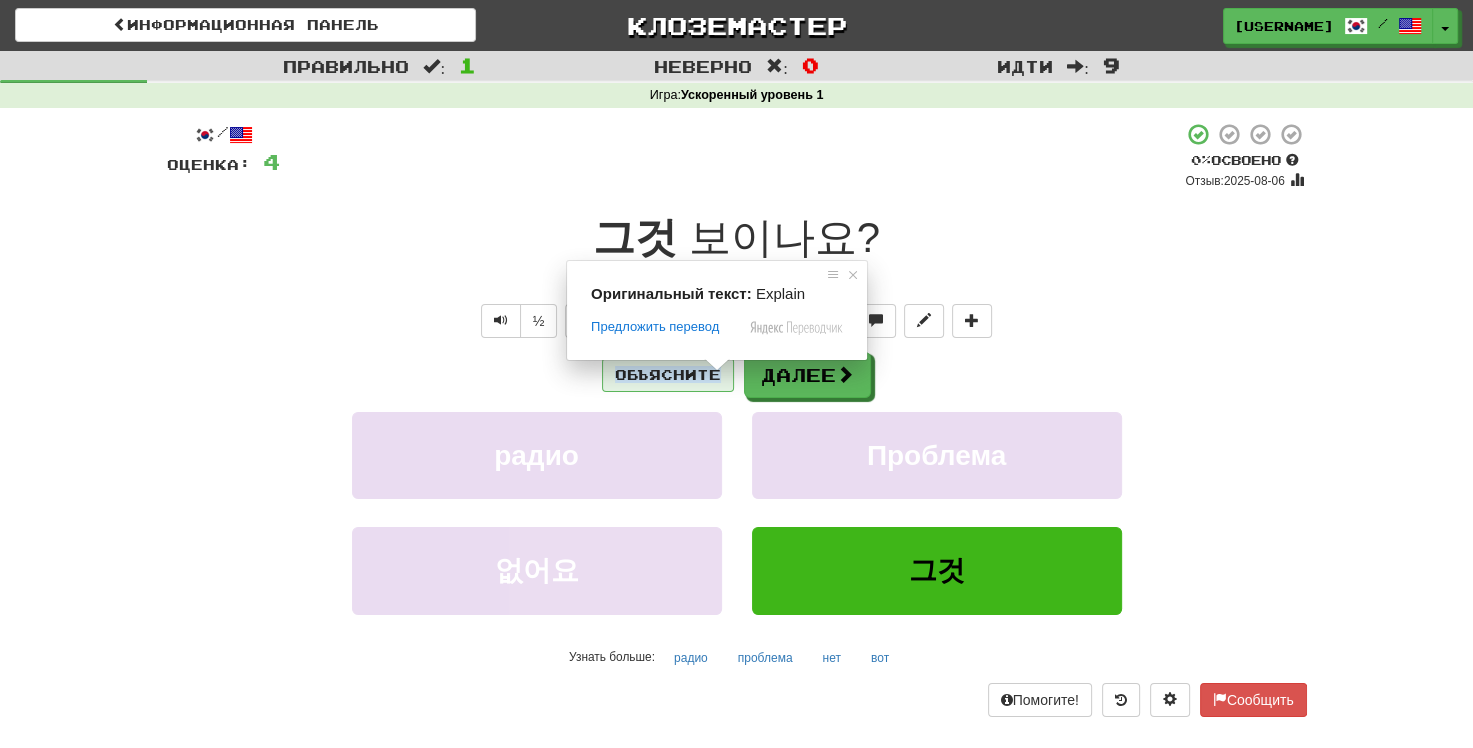 click at bounding box center [717, 365] 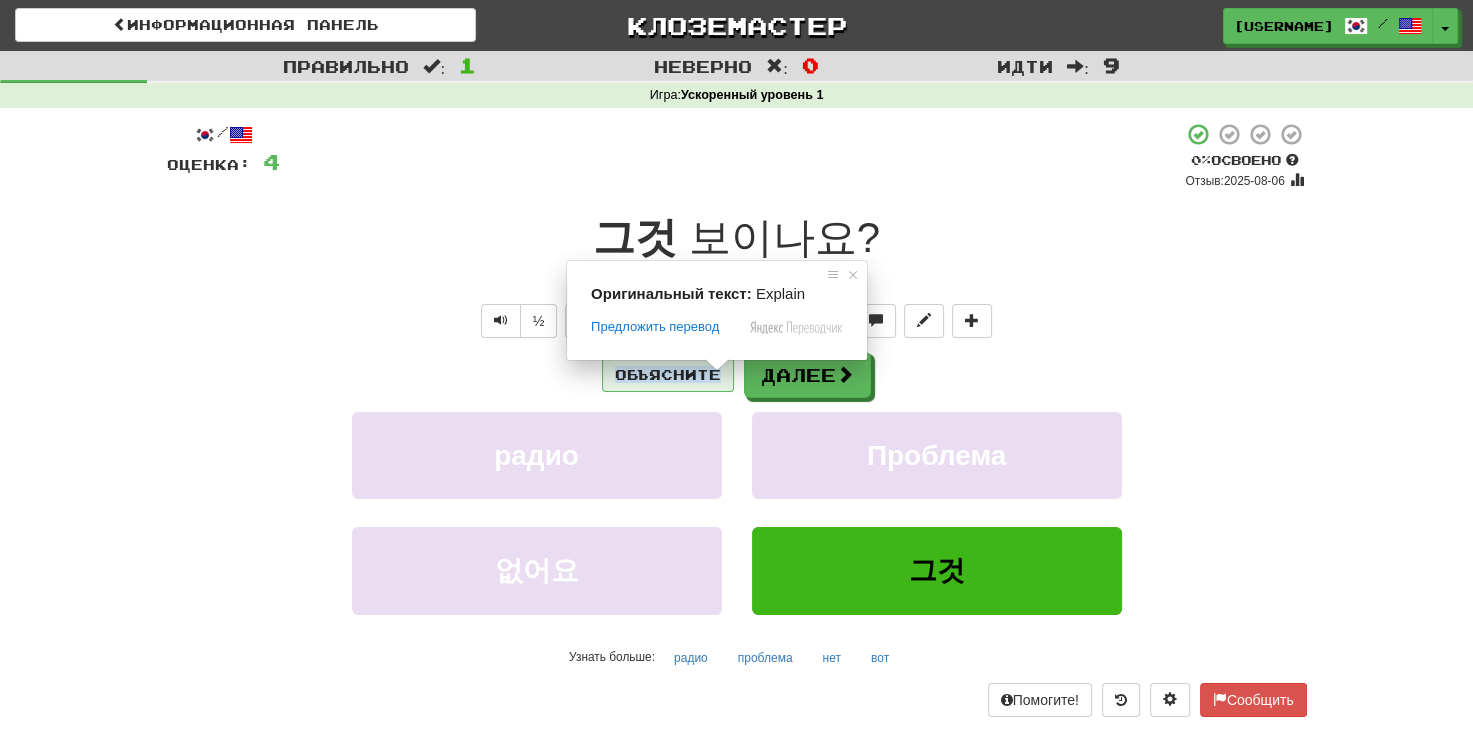 click at bounding box center [717, 365] 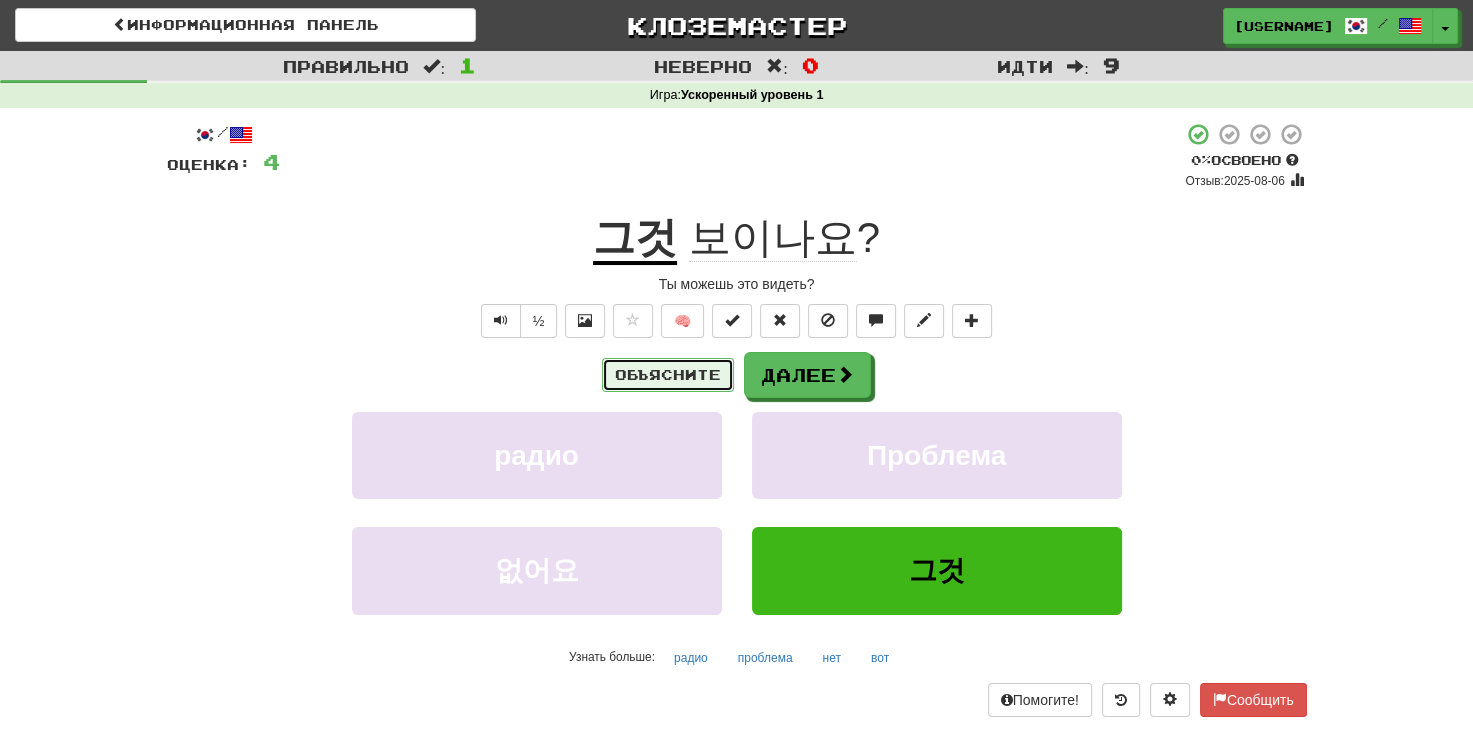 click on "Объясните" at bounding box center (668, 375) 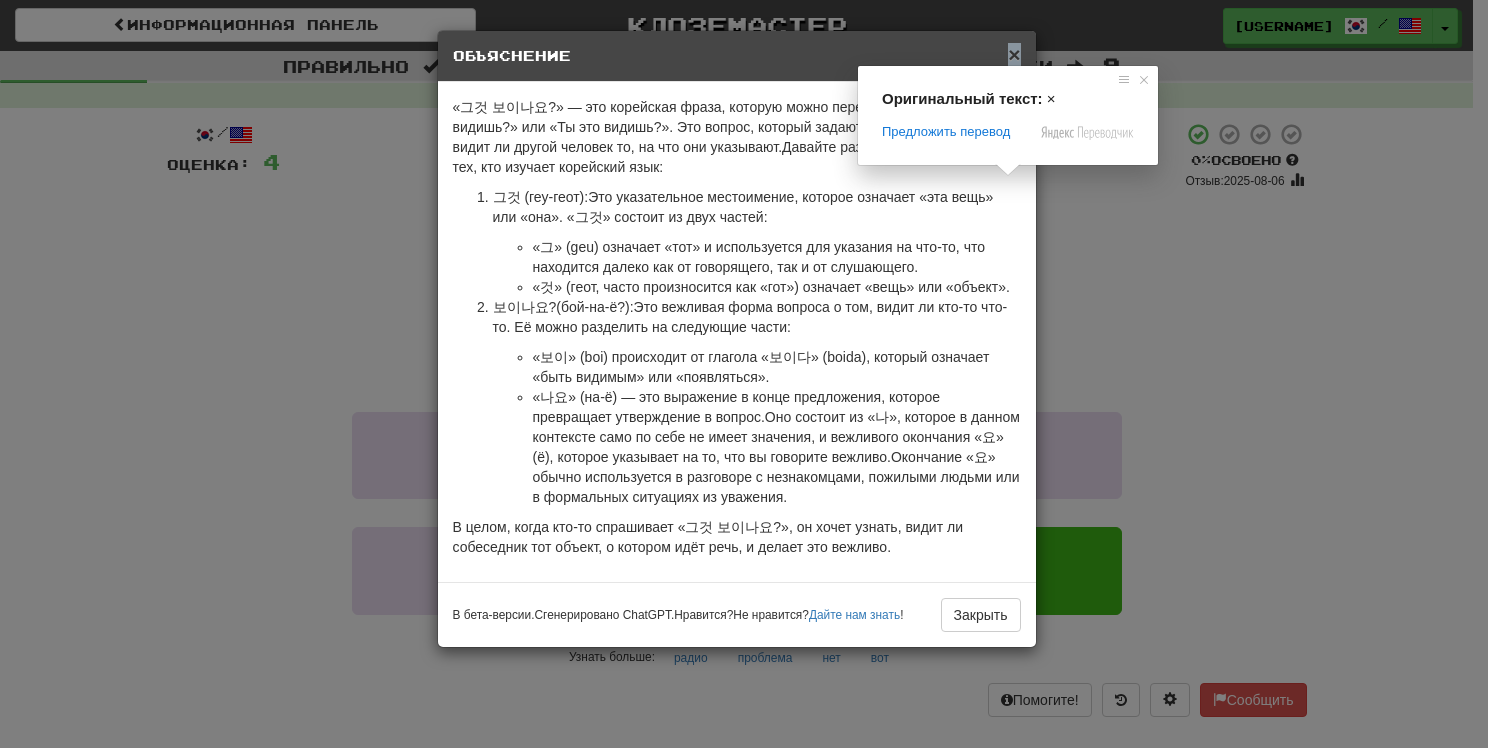 click on "×" at bounding box center (1014, 54) 